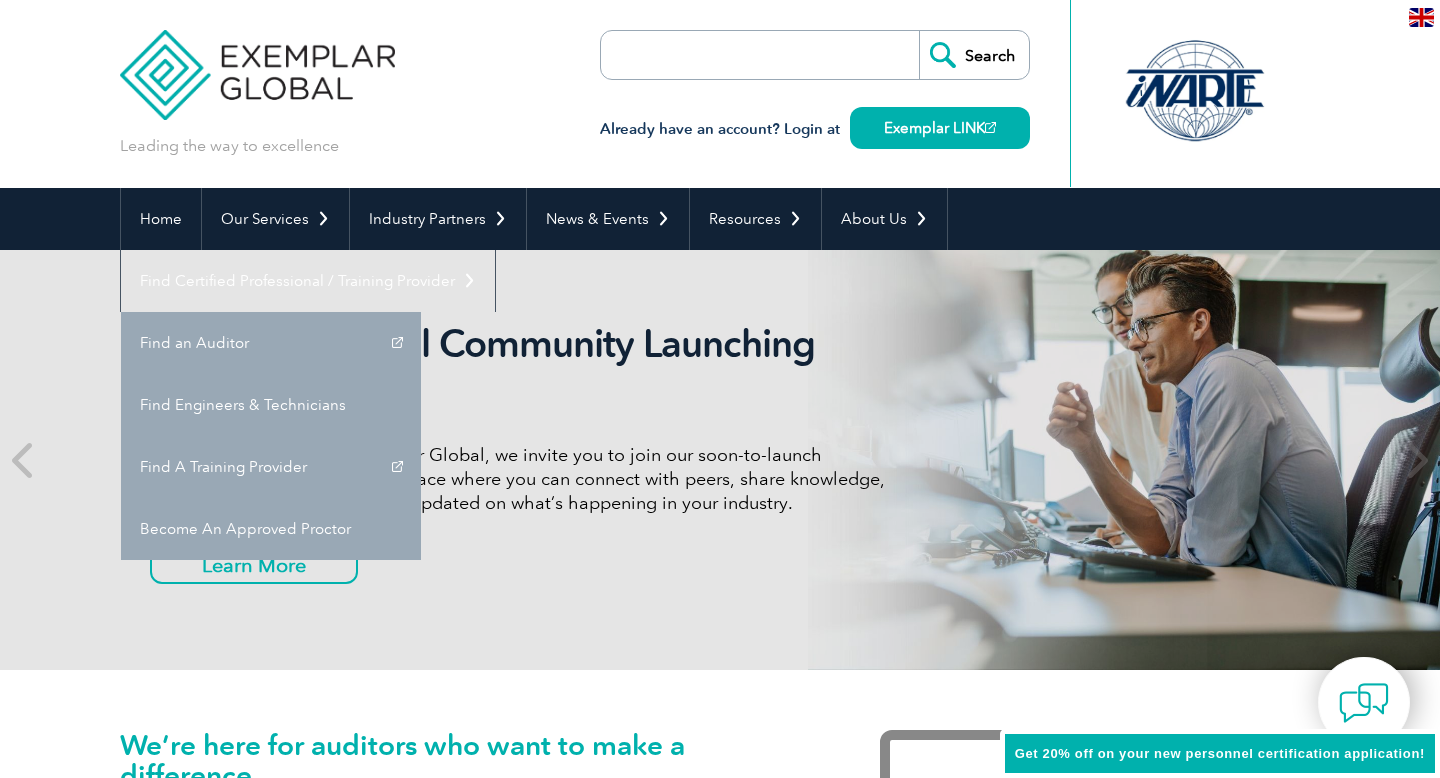 scroll, scrollTop: 0, scrollLeft: 0, axis: both 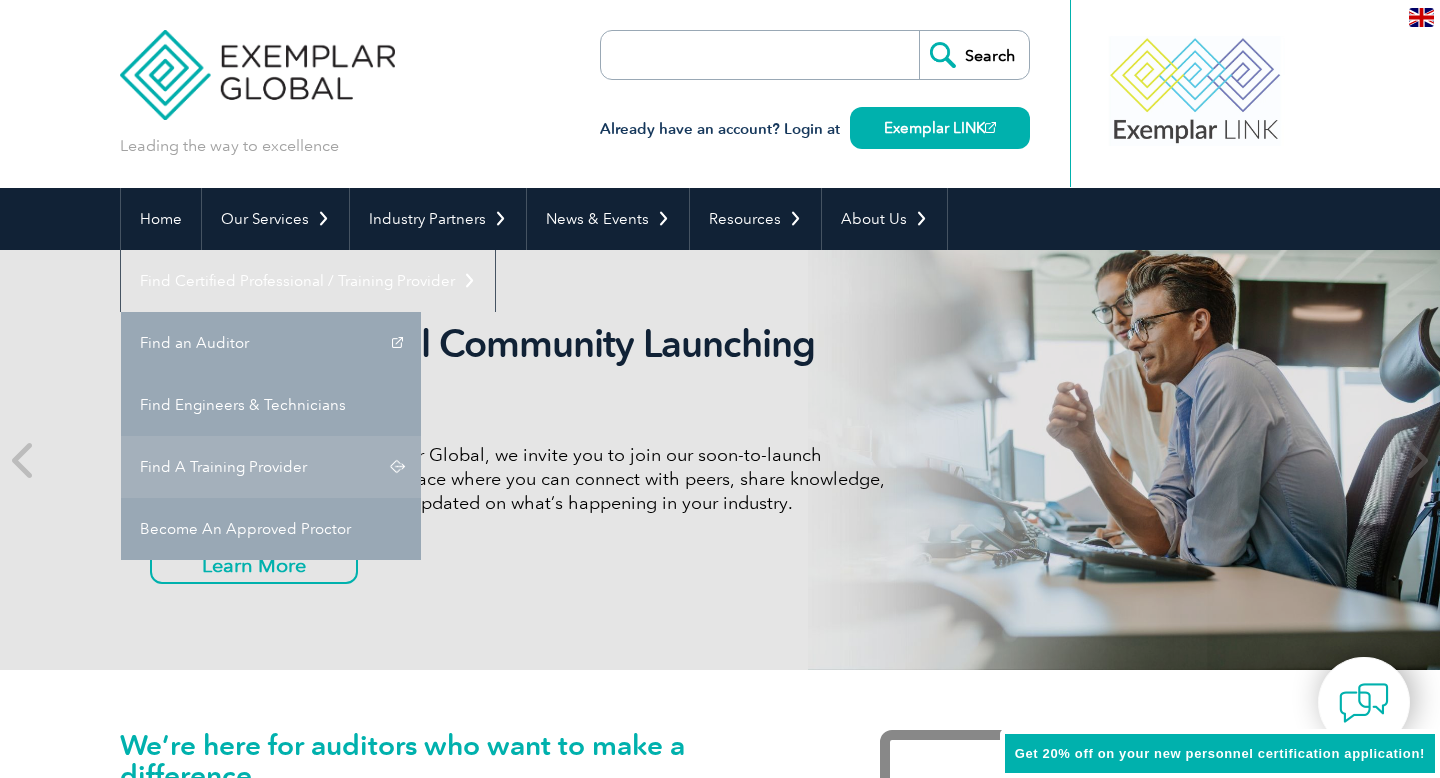 click on "Find A Training Provider" at bounding box center [271, 467] 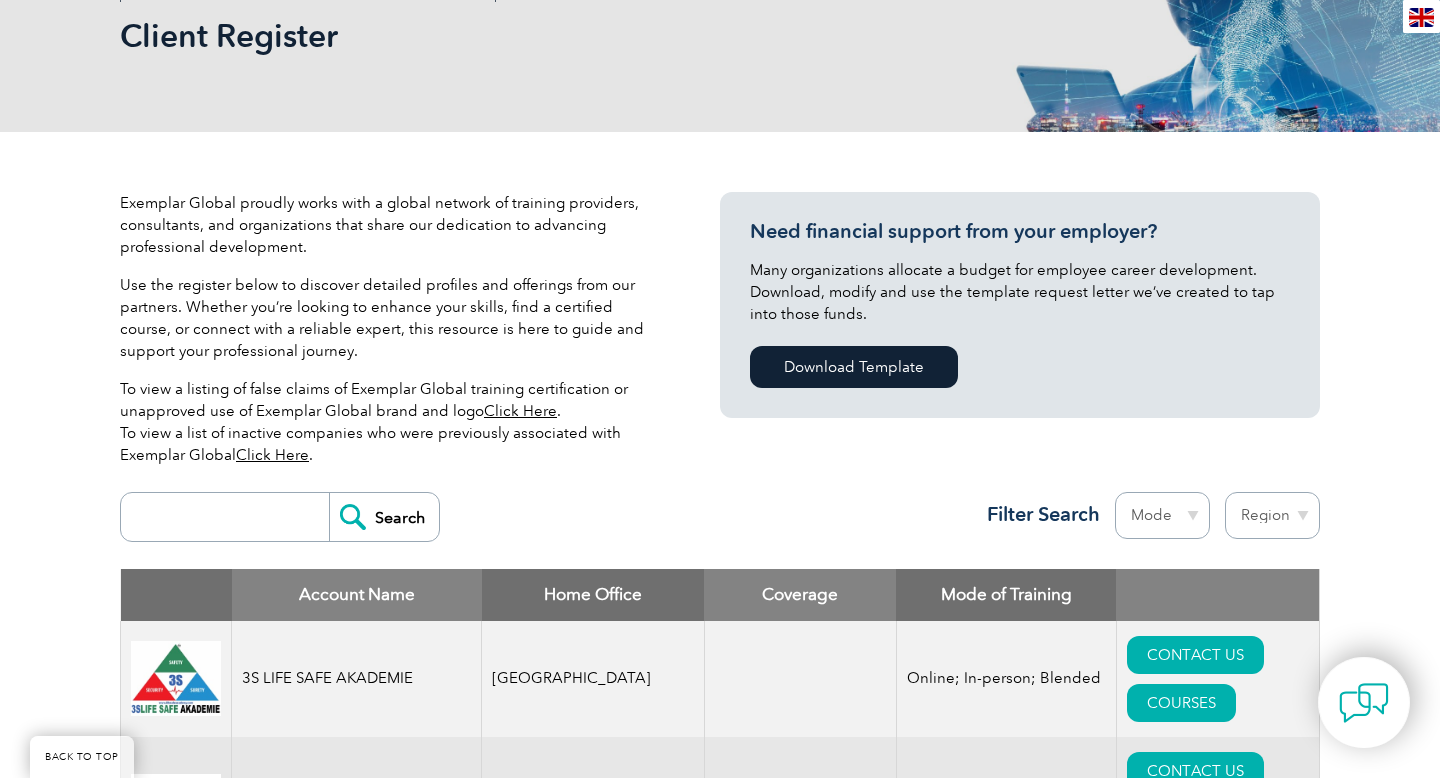 scroll, scrollTop: 506, scrollLeft: 0, axis: vertical 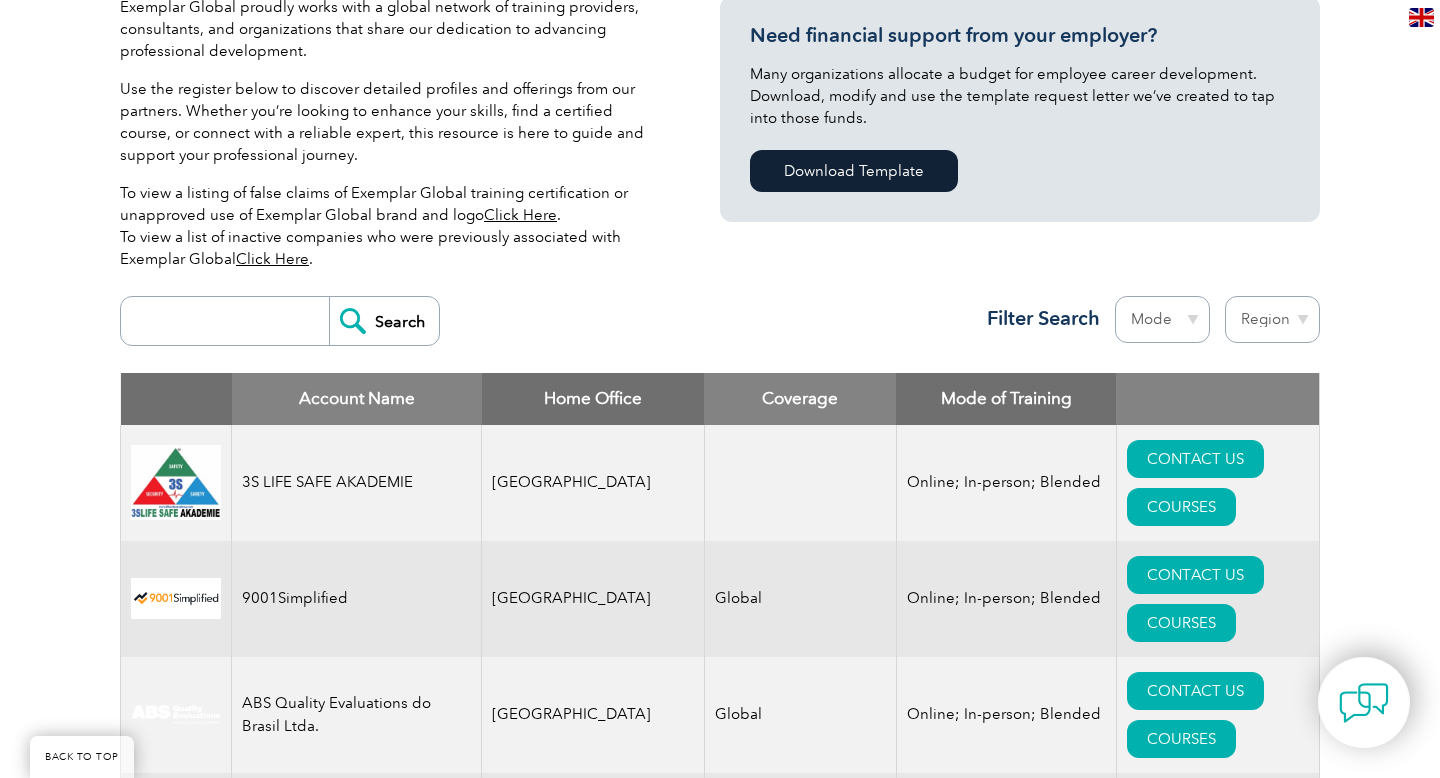 click at bounding box center [230, 321] 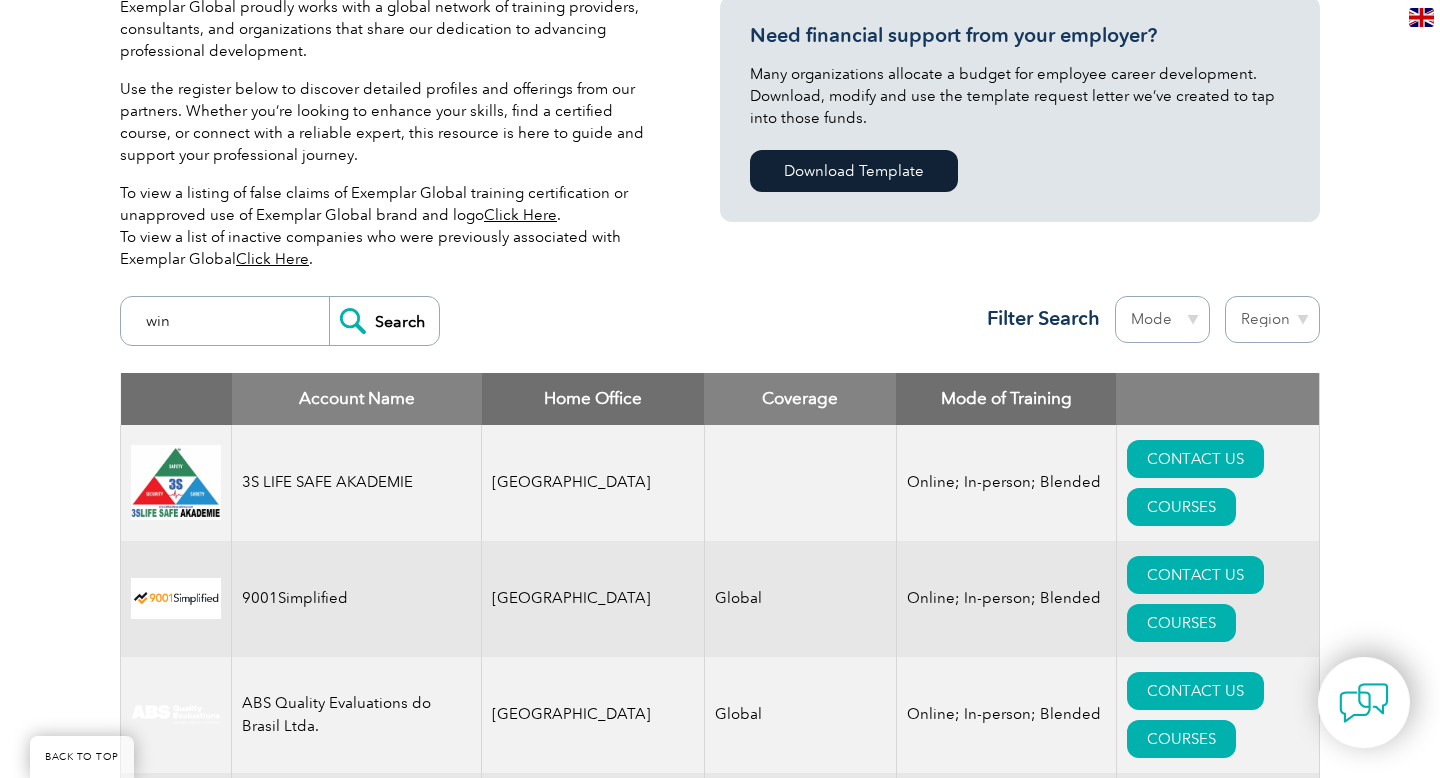 type on "win" 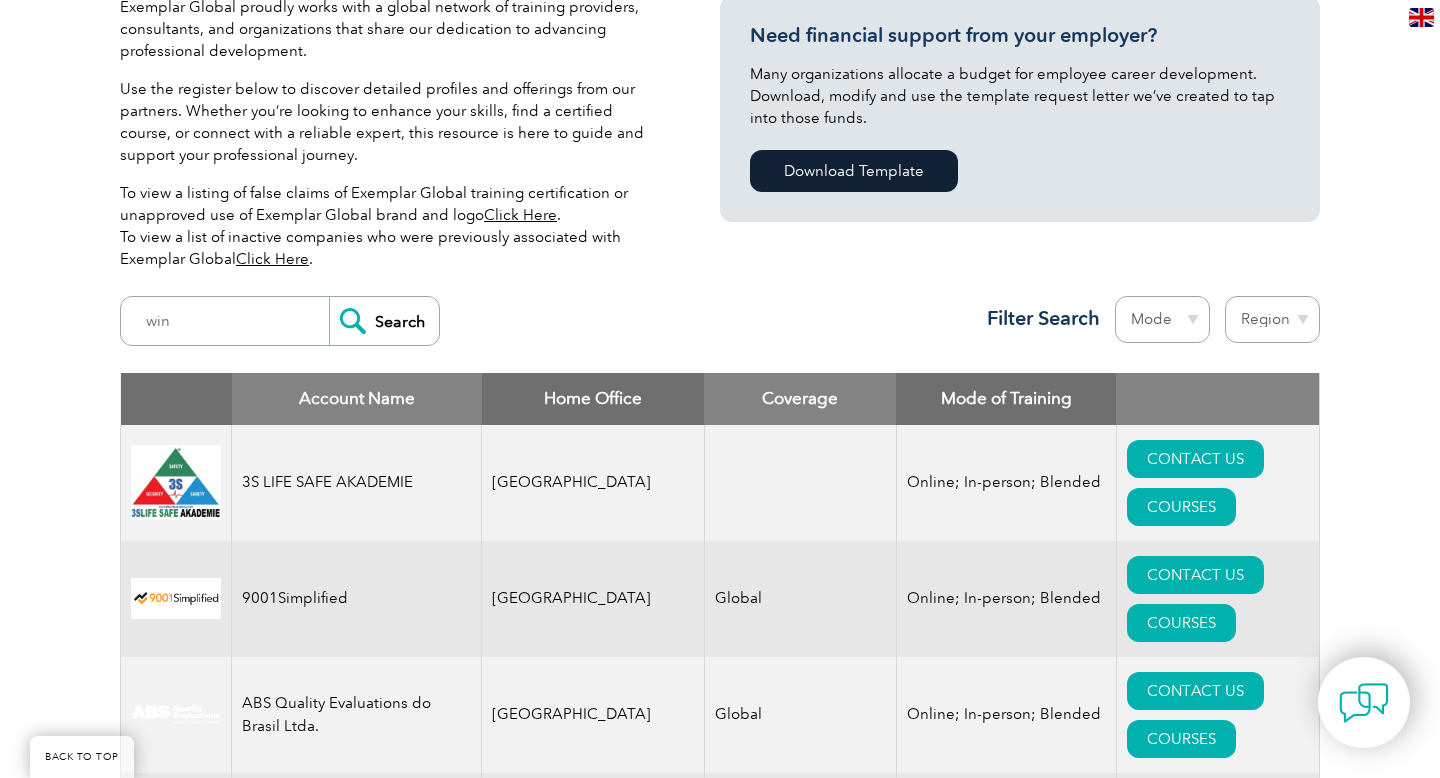 click on "Search" at bounding box center [384, 321] 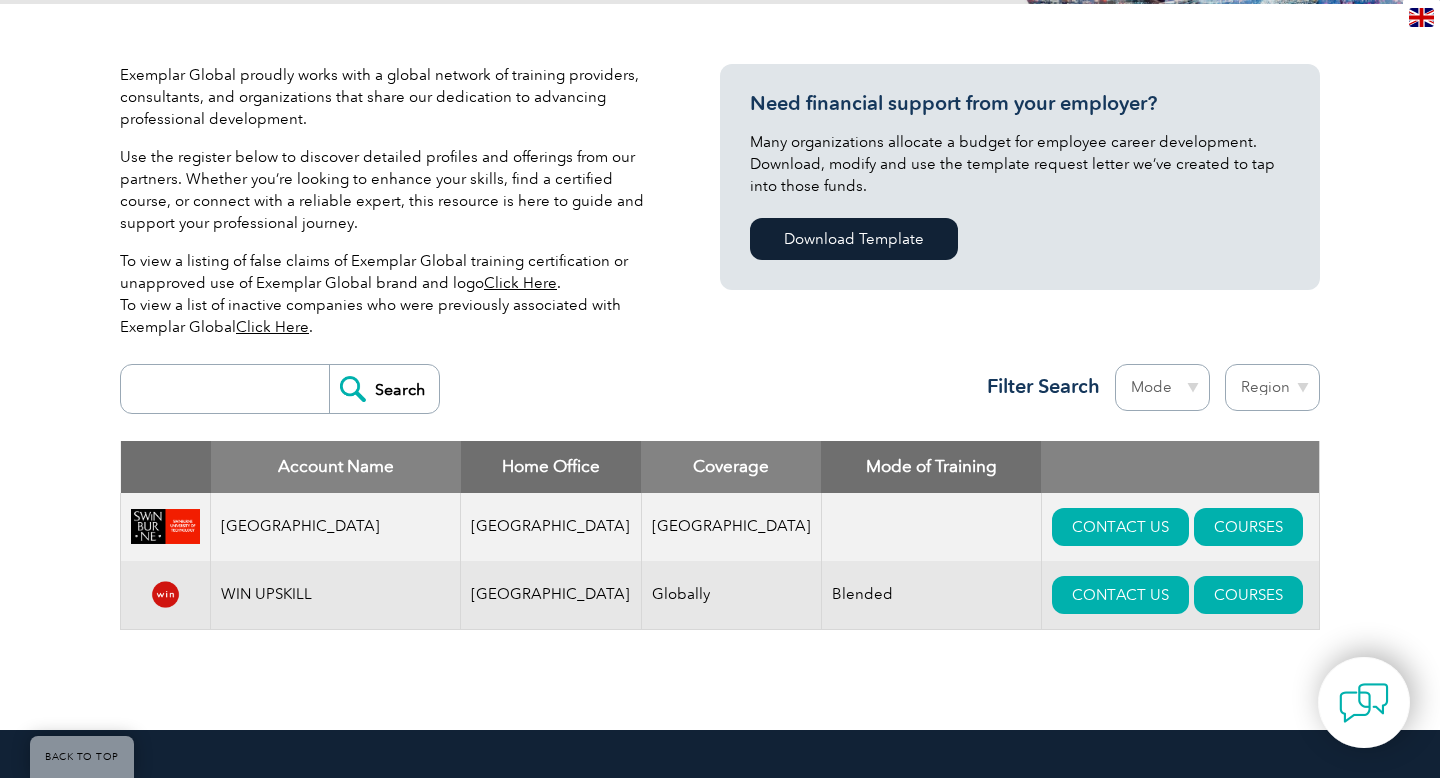 scroll, scrollTop: 575, scrollLeft: 0, axis: vertical 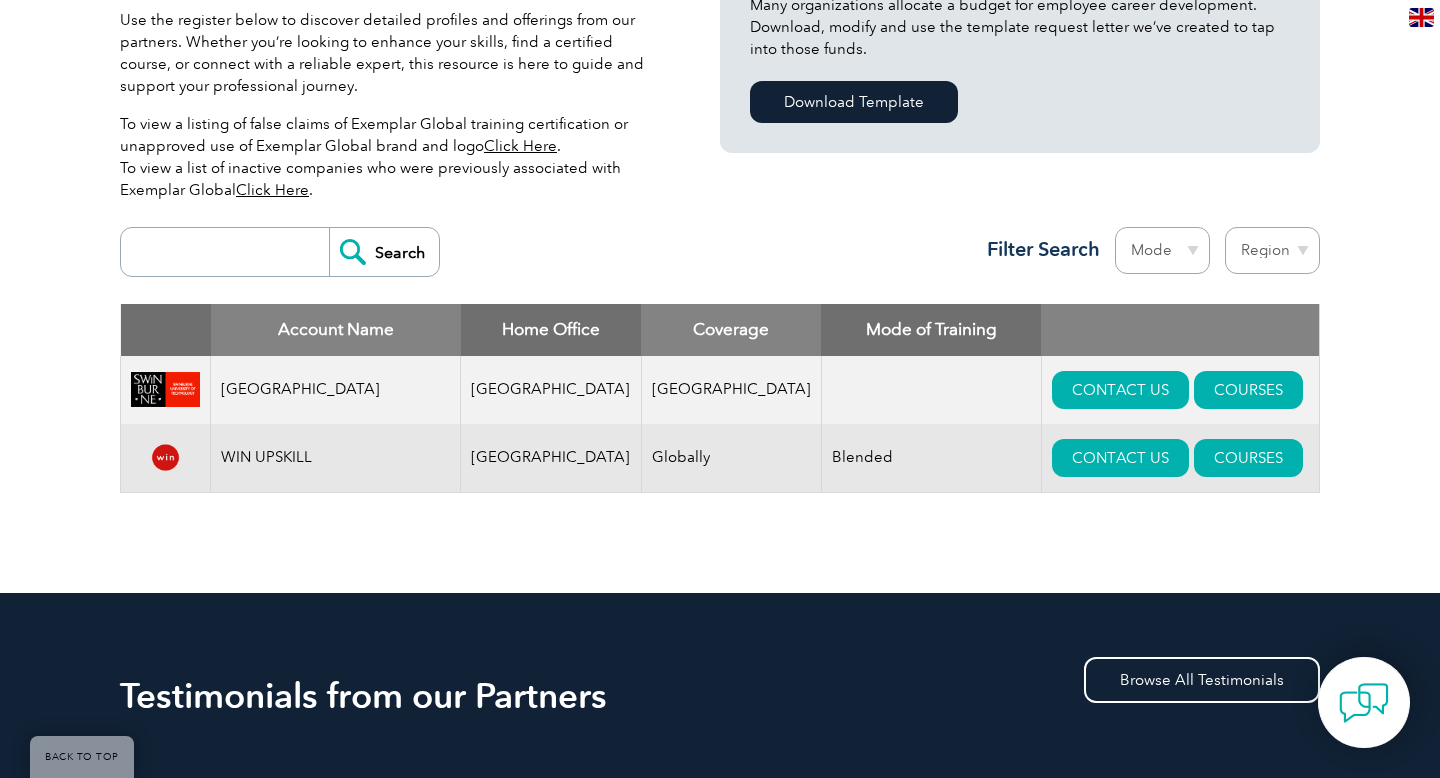 click on "WIN UPSKILL" at bounding box center (336, 458) 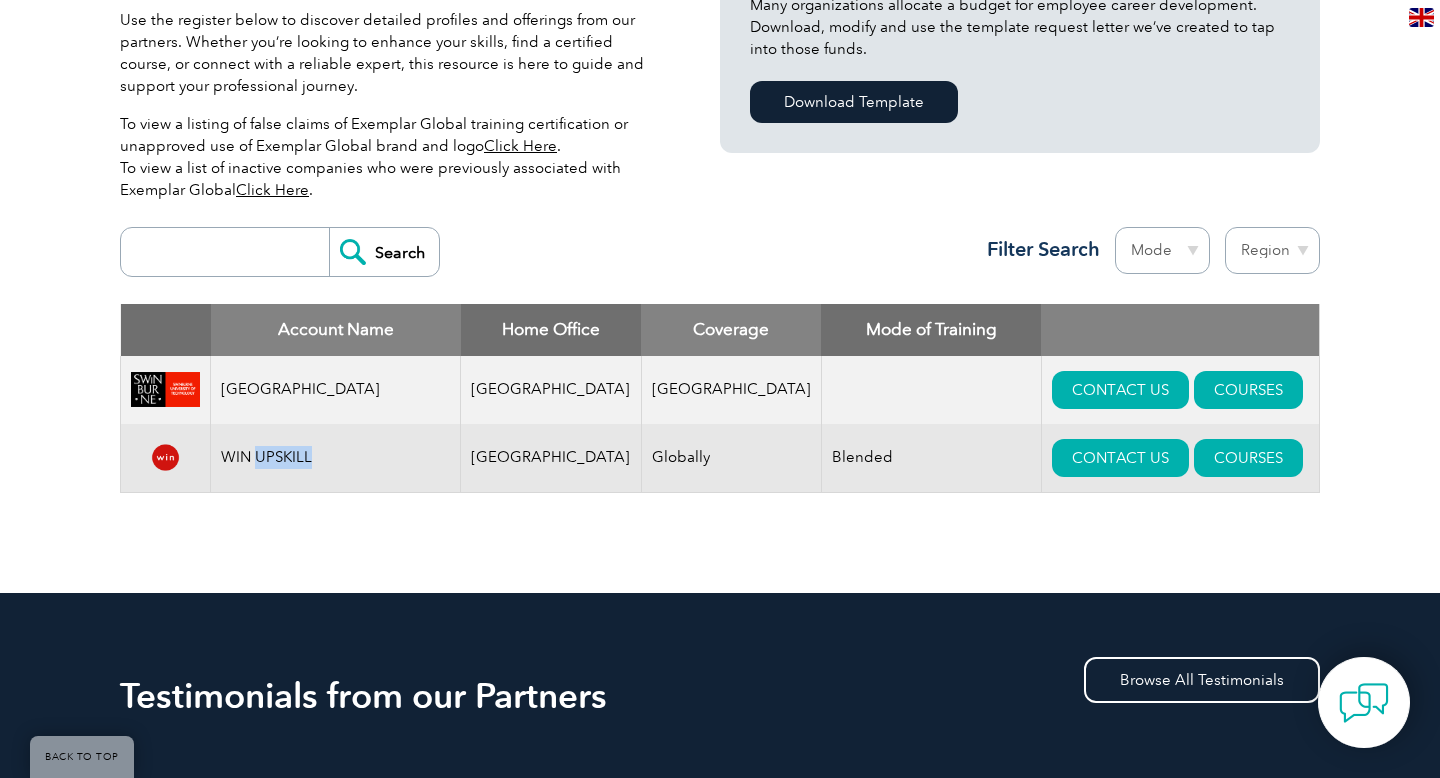 click on "WIN UPSKILL" at bounding box center (336, 458) 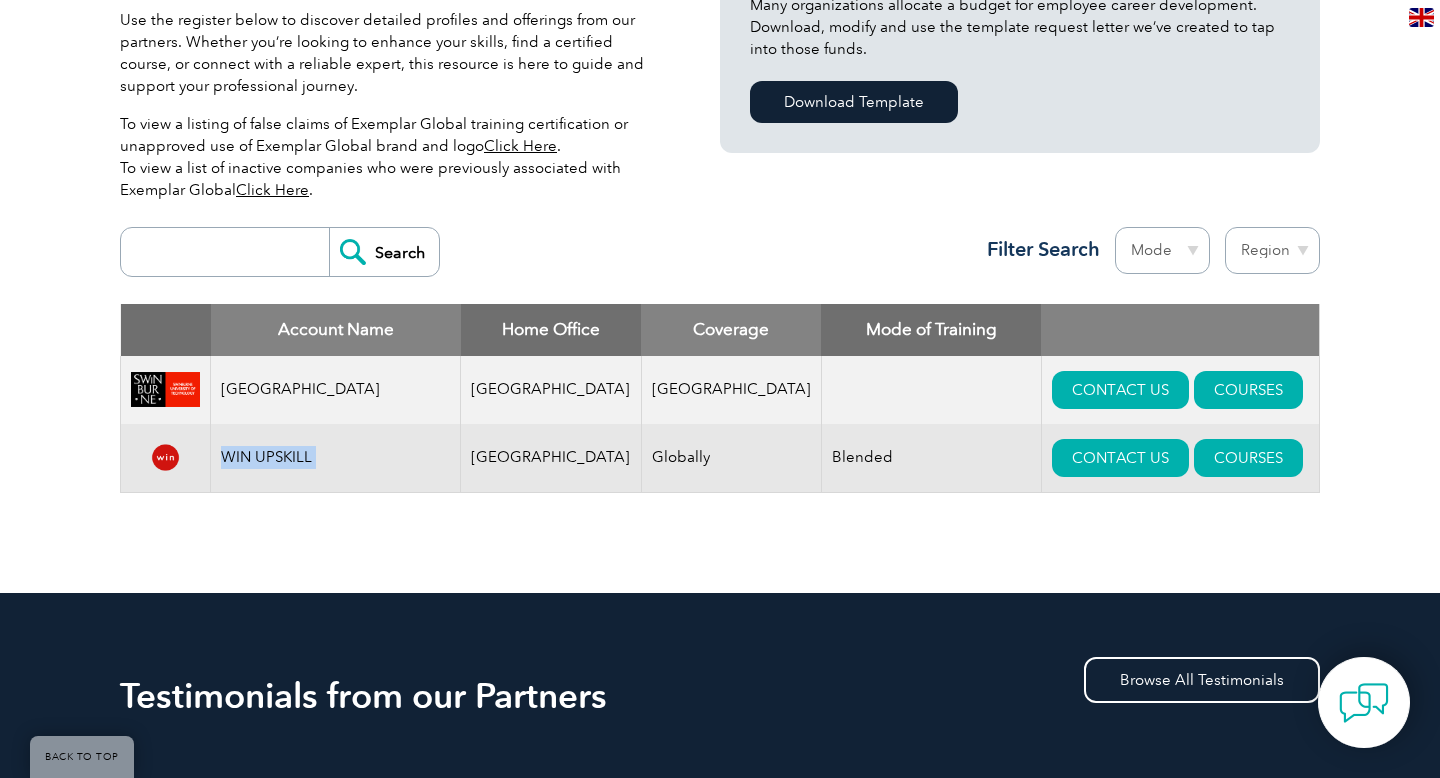 click on "Globally" at bounding box center (731, 458) 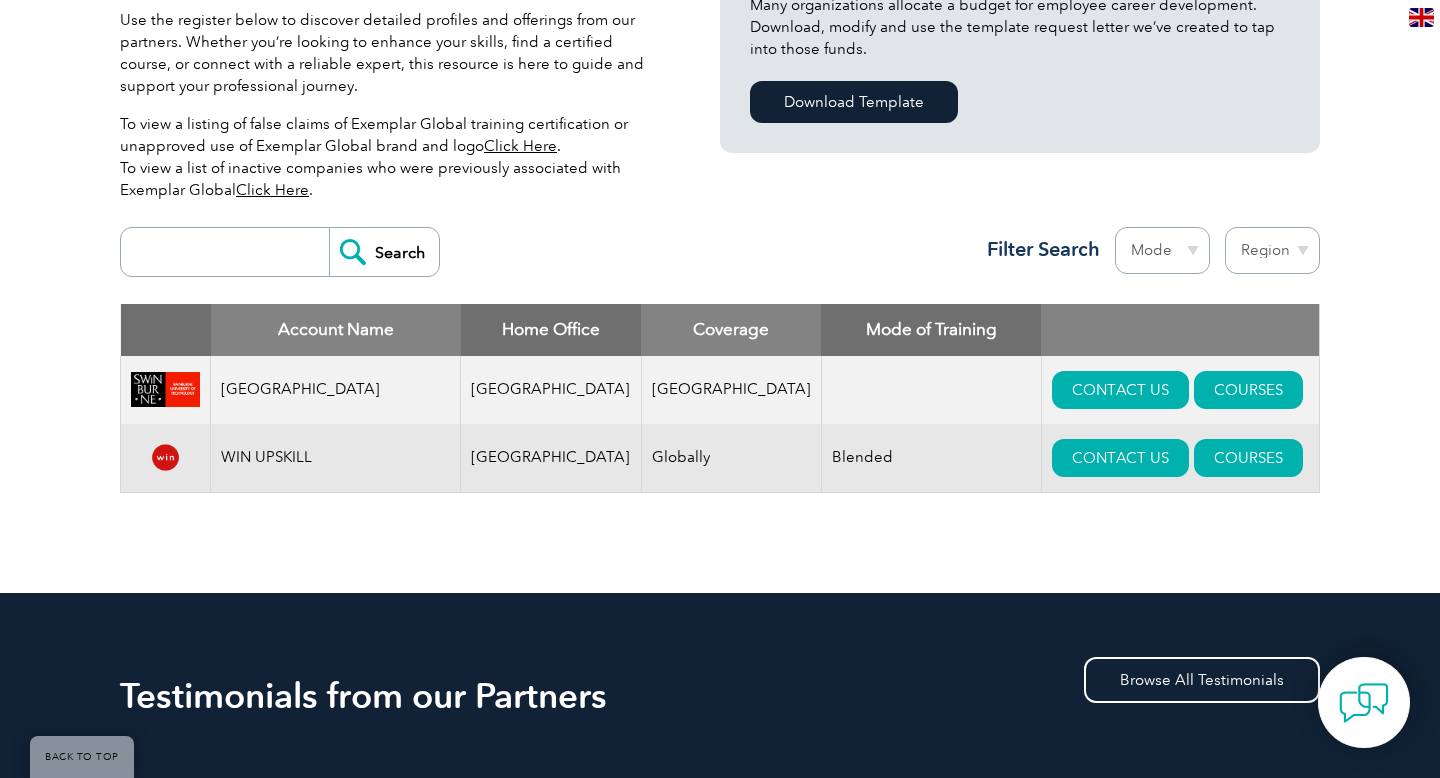 click on "Globally" at bounding box center (731, 458) 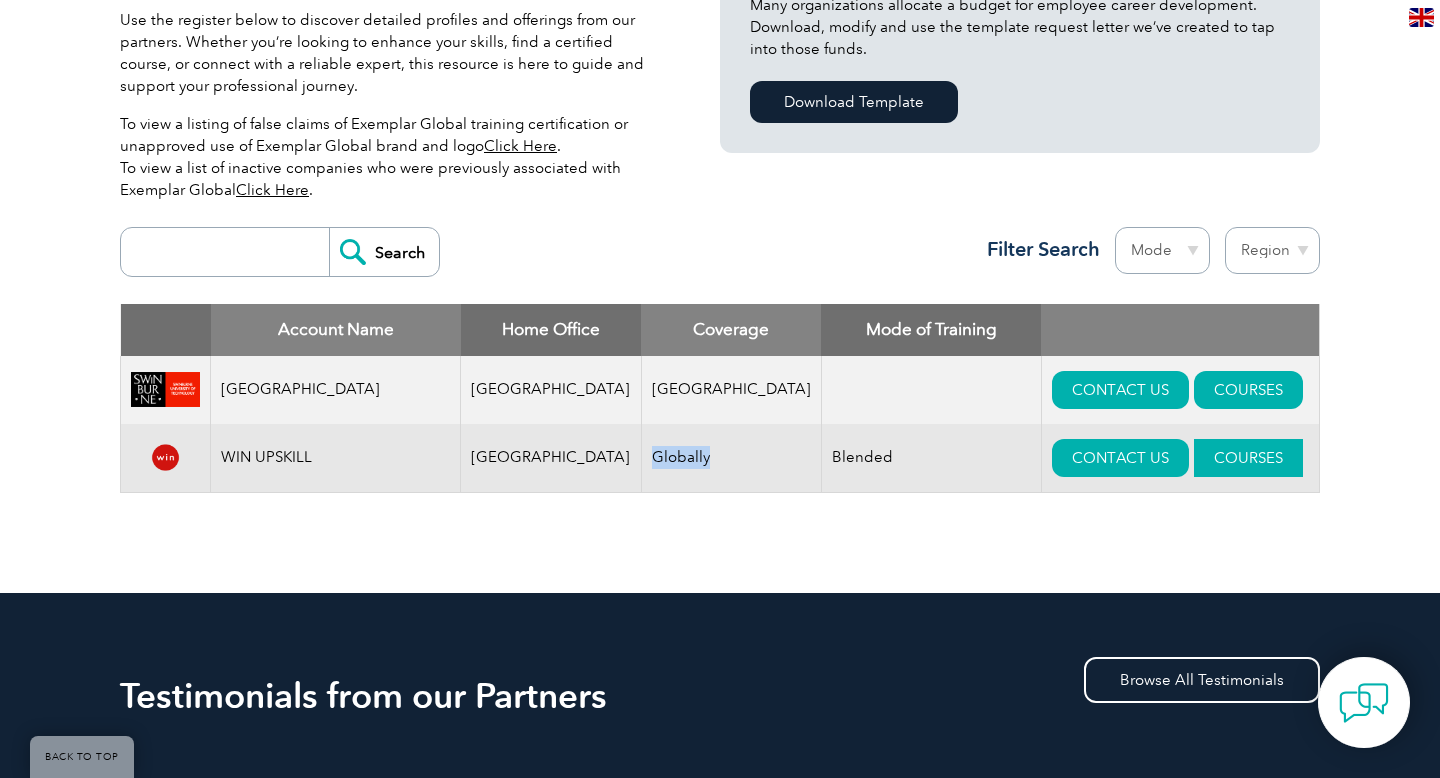 click on "COURSES" at bounding box center [1248, 458] 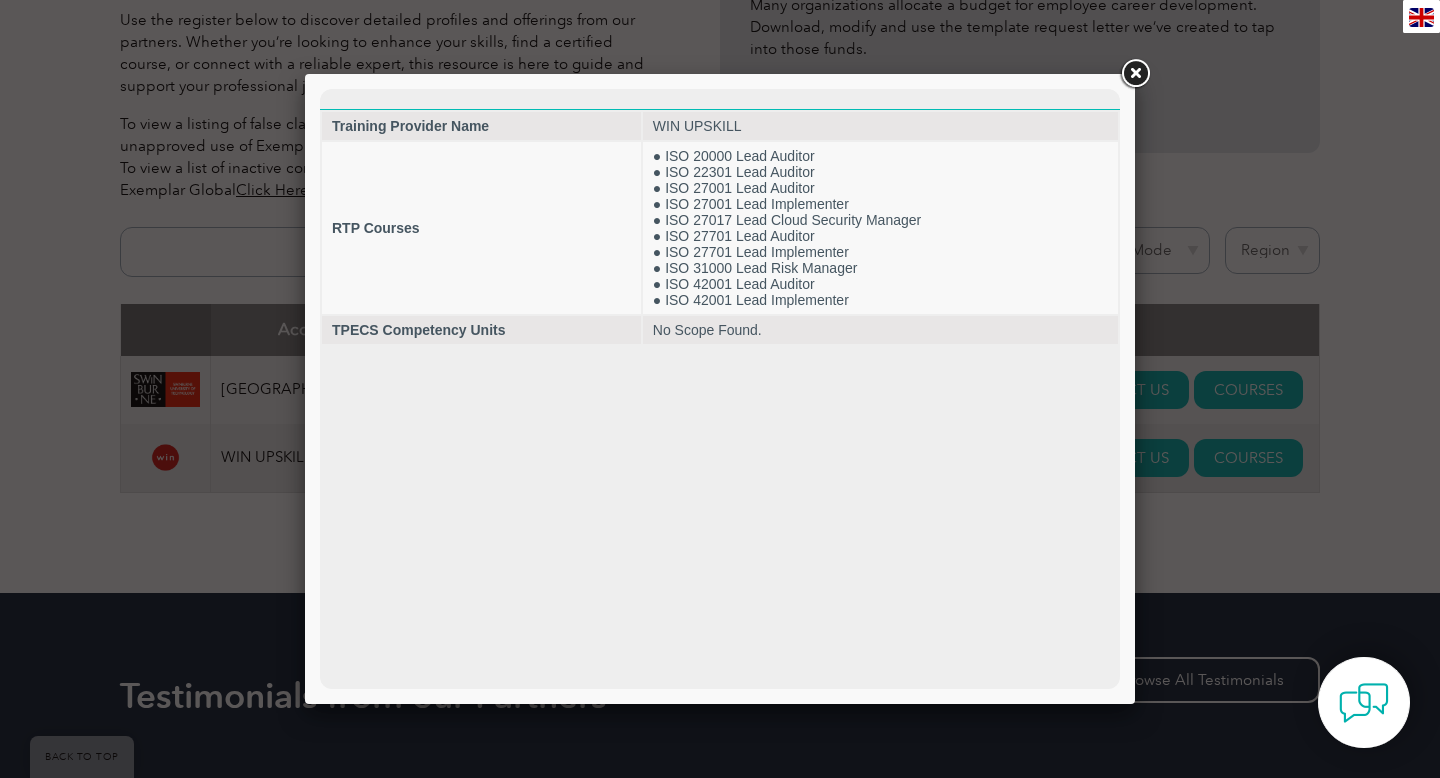 scroll, scrollTop: 0, scrollLeft: 0, axis: both 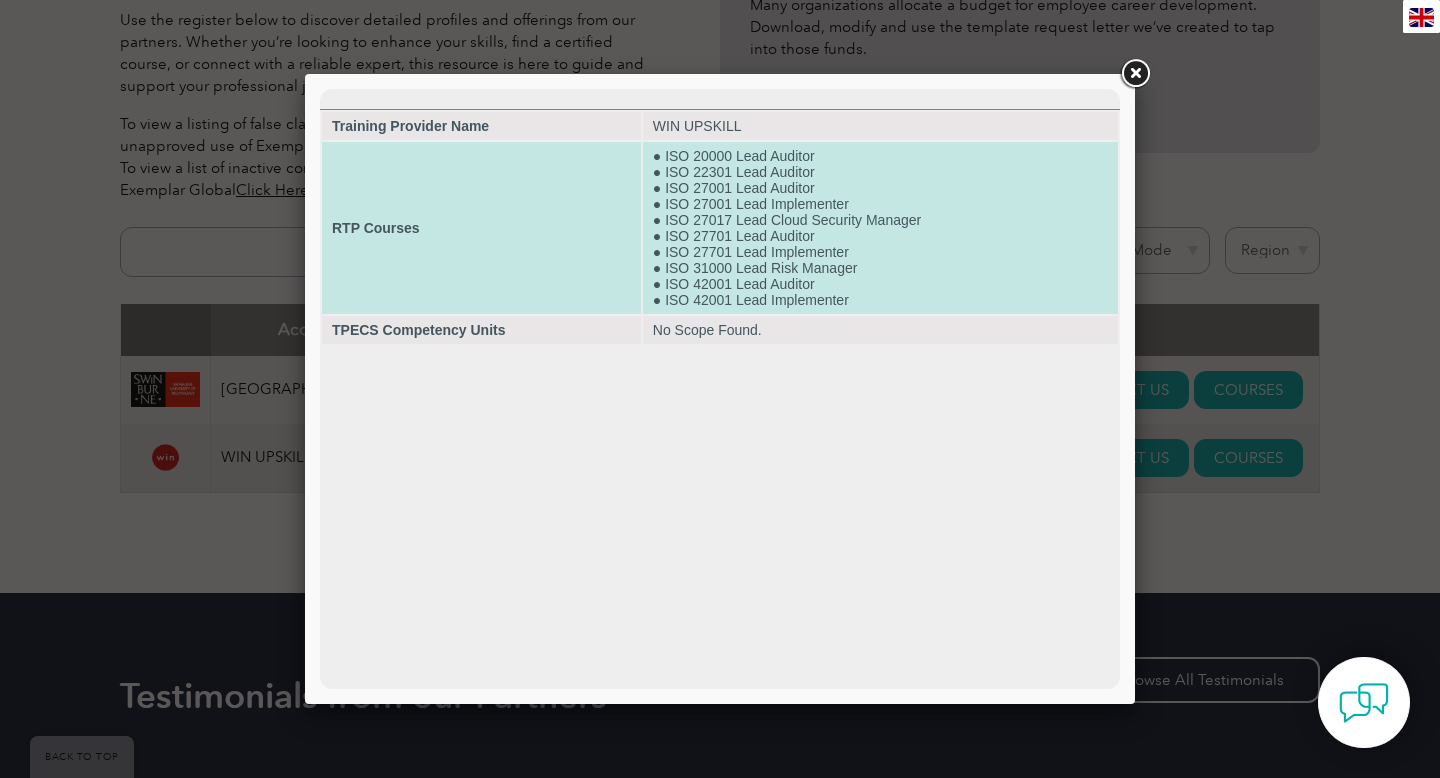 click on "RTP Courses" at bounding box center [376, 228] 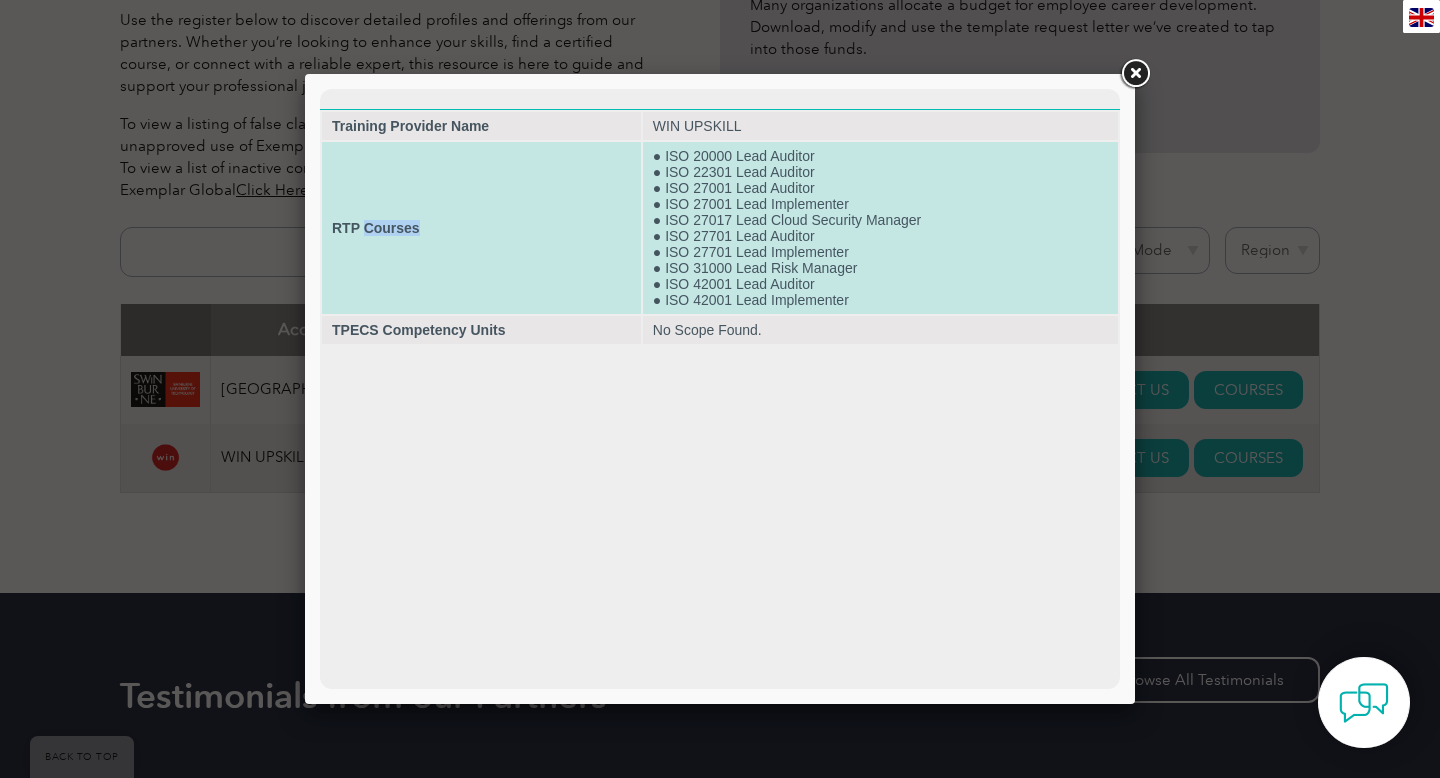 click on "RTP Courses" at bounding box center [376, 228] 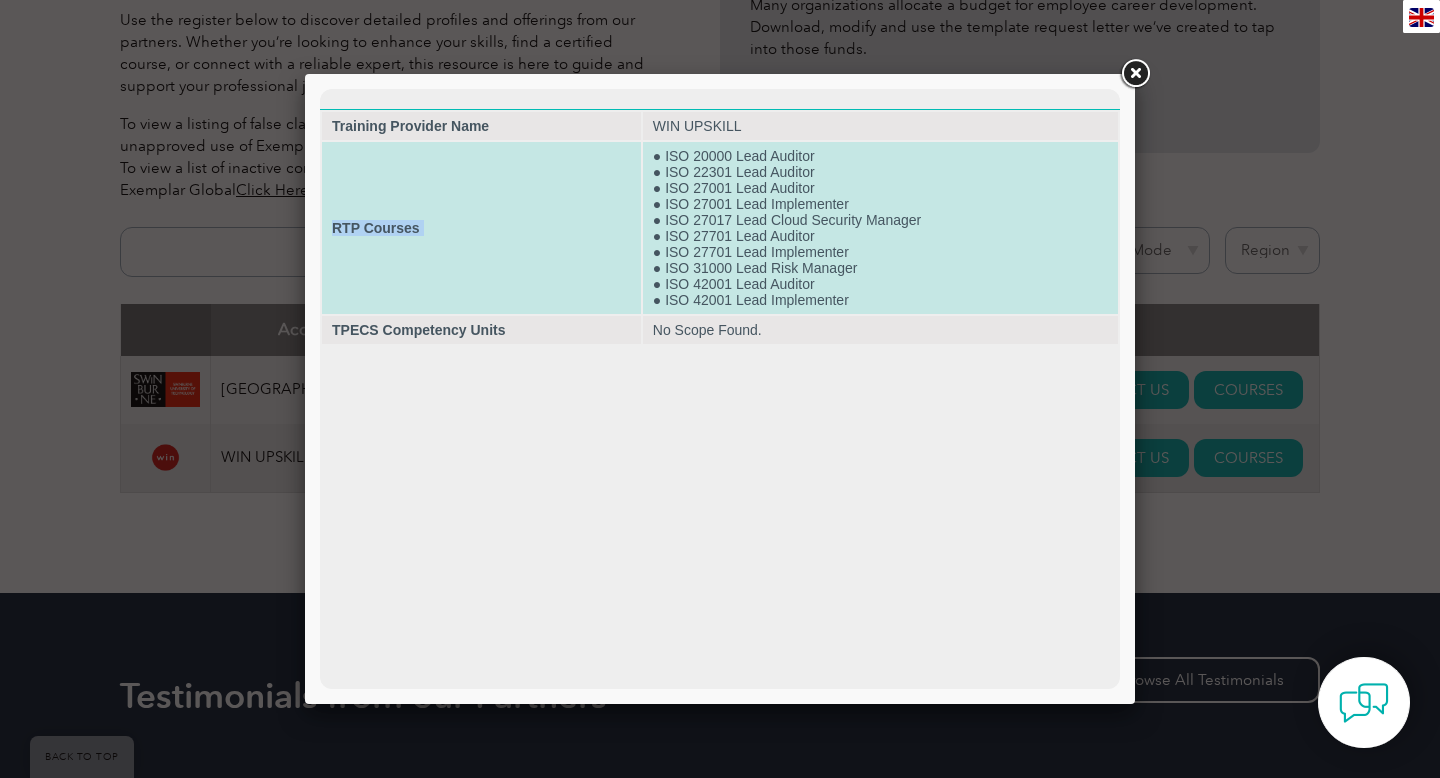 click on "● ISO 20000 Lead Auditor ● ISO 22301 Lead Auditor ● ISO 27001 Lead Auditor ● ISO 27001 Lead Implementer ● ISO 27017 Lead Cloud Security Manager ● ISO 27701 Lead Auditor ● ISO 27701 Lead Implementer ● ISO 31000 Lead Risk Manager ● ISO 42001 Lead Auditor ● ISO 42001 Lead Implementer" at bounding box center [880, 228] 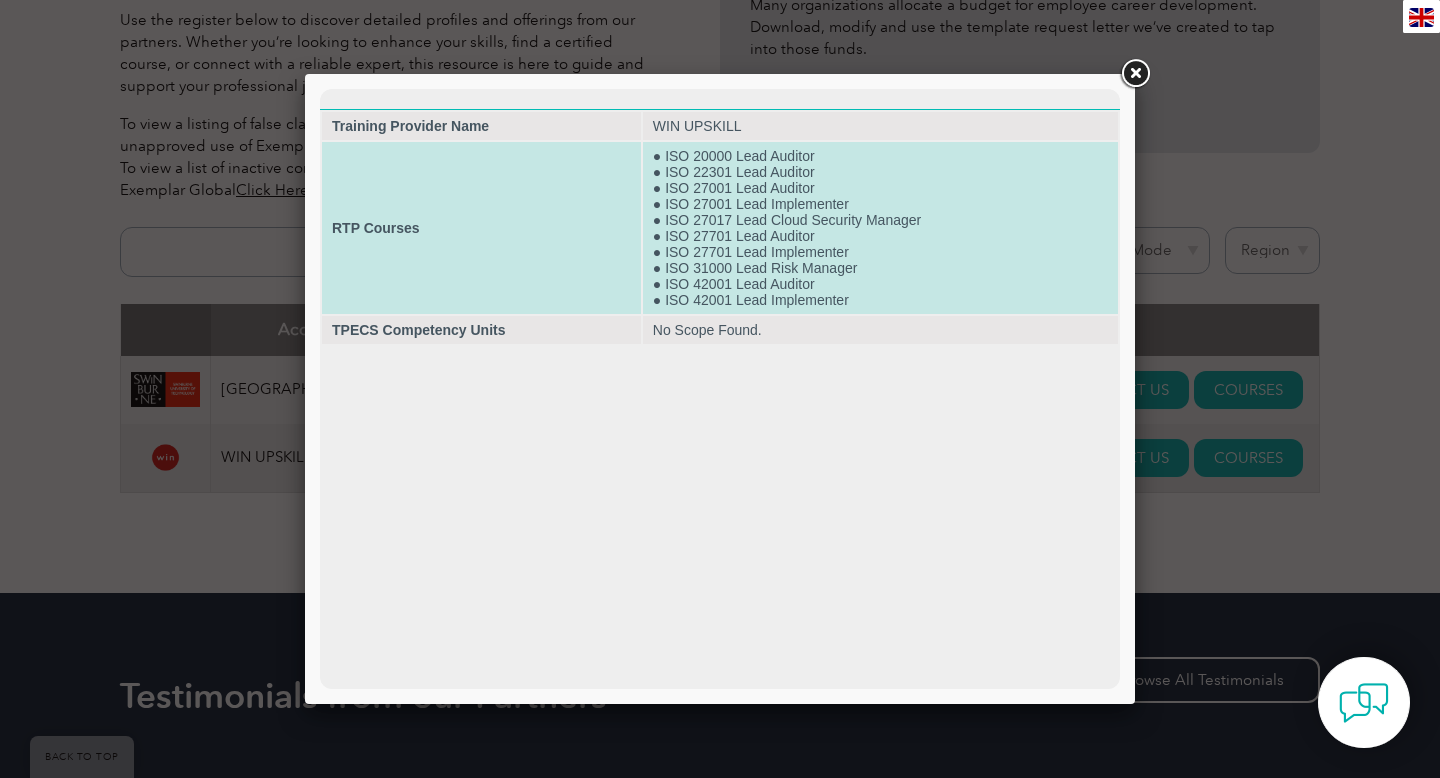 click on "● ISO 20000 Lead Auditor ● ISO 22301 Lead Auditor ● ISO 27001 Lead Auditor ● ISO 27001 Lead Implementer ● ISO 27017 Lead Cloud Security Manager ● ISO 27701 Lead Auditor ● ISO 27701 Lead Implementer ● ISO 31000 Lead Risk Manager ● ISO 42001 Lead Auditor ● ISO 42001 Lead Implementer" at bounding box center (880, 228) 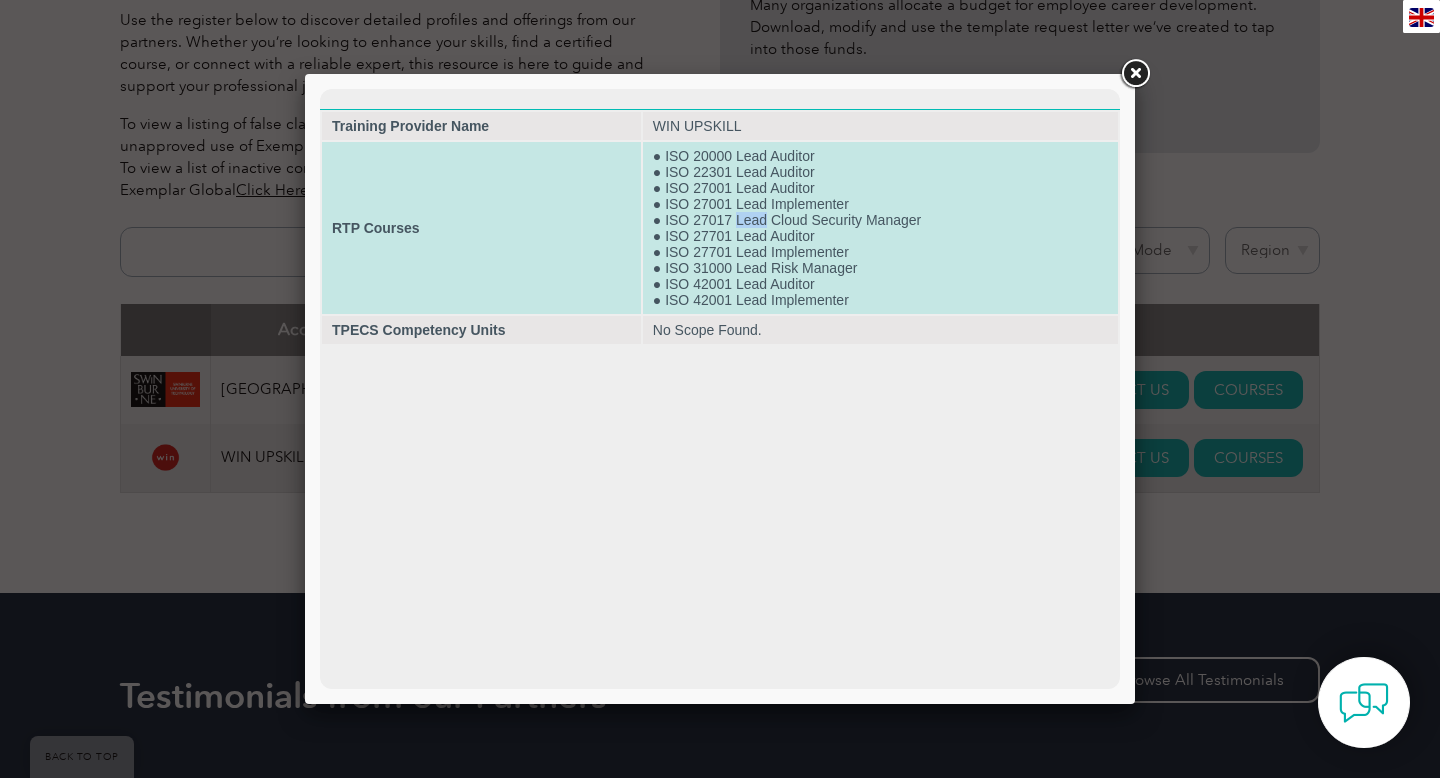 click on "● ISO 20000 Lead Auditor ● ISO 22301 Lead Auditor ● ISO 27001 Lead Auditor ● ISO 27001 Lead Implementer ● ISO 27017 Lead Cloud Security Manager ● ISO 27701 Lead Auditor ● ISO 27701 Lead Implementer ● ISO 31000 Lead Risk Manager ● ISO 42001 Lead Auditor ● ISO 42001 Lead Implementer" at bounding box center (880, 228) 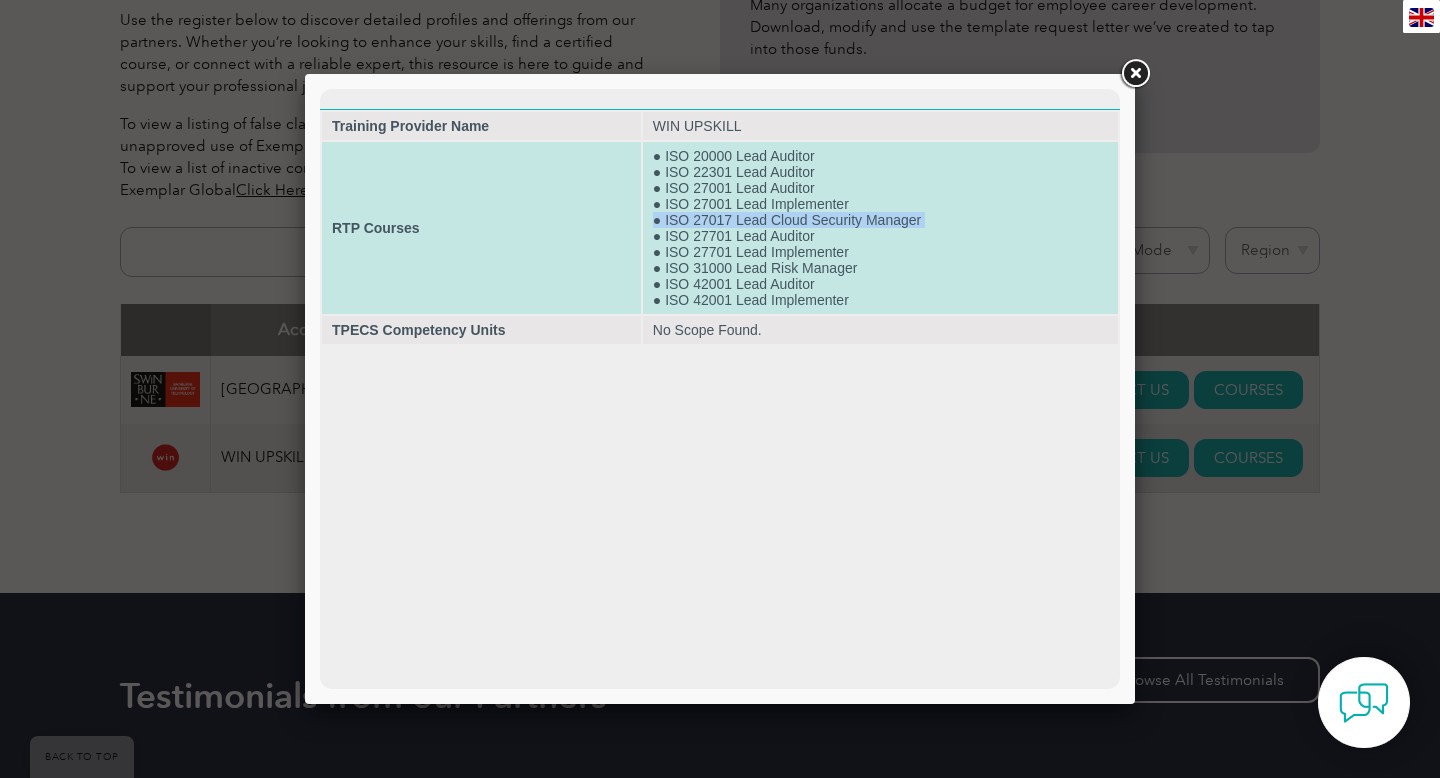 click on "● ISO 20000 Lead Auditor ● ISO 22301 Lead Auditor ● ISO 27001 Lead Auditor ● ISO 27001 Lead Implementer ● ISO 27017 Lead Cloud Security Manager ● ISO 27701 Lead Auditor ● ISO 27701 Lead Implementer ● ISO 31000 Lead Risk Manager ● ISO 42001 Lead Auditor ● ISO 42001 Lead Implementer" at bounding box center [880, 228] 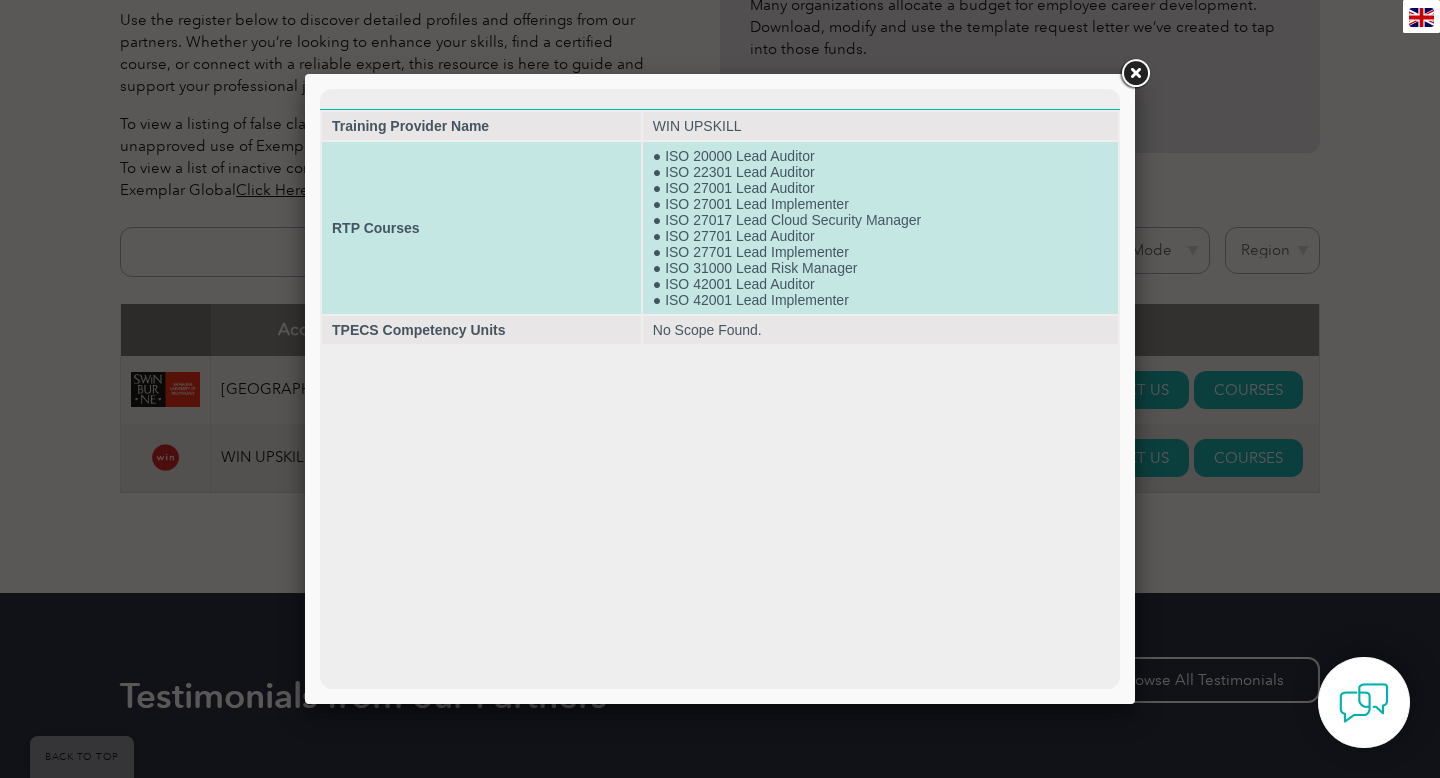 click on "● ISO 20000 Lead Auditor ● ISO 22301 Lead Auditor ● ISO 27001 Lead Auditor ● ISO 27001 Lead Implementer ● ISO 27017 Lead Cloud Security Manager ● ISO 27701 Lead Auditor ● ISO 27701 Lead Implementer ● ISO 31000 Lead Risk Manager ● ISO 42001 Lead Auditor ● ISO 42001 Lead Implementer" at bounding box center (880, 228) 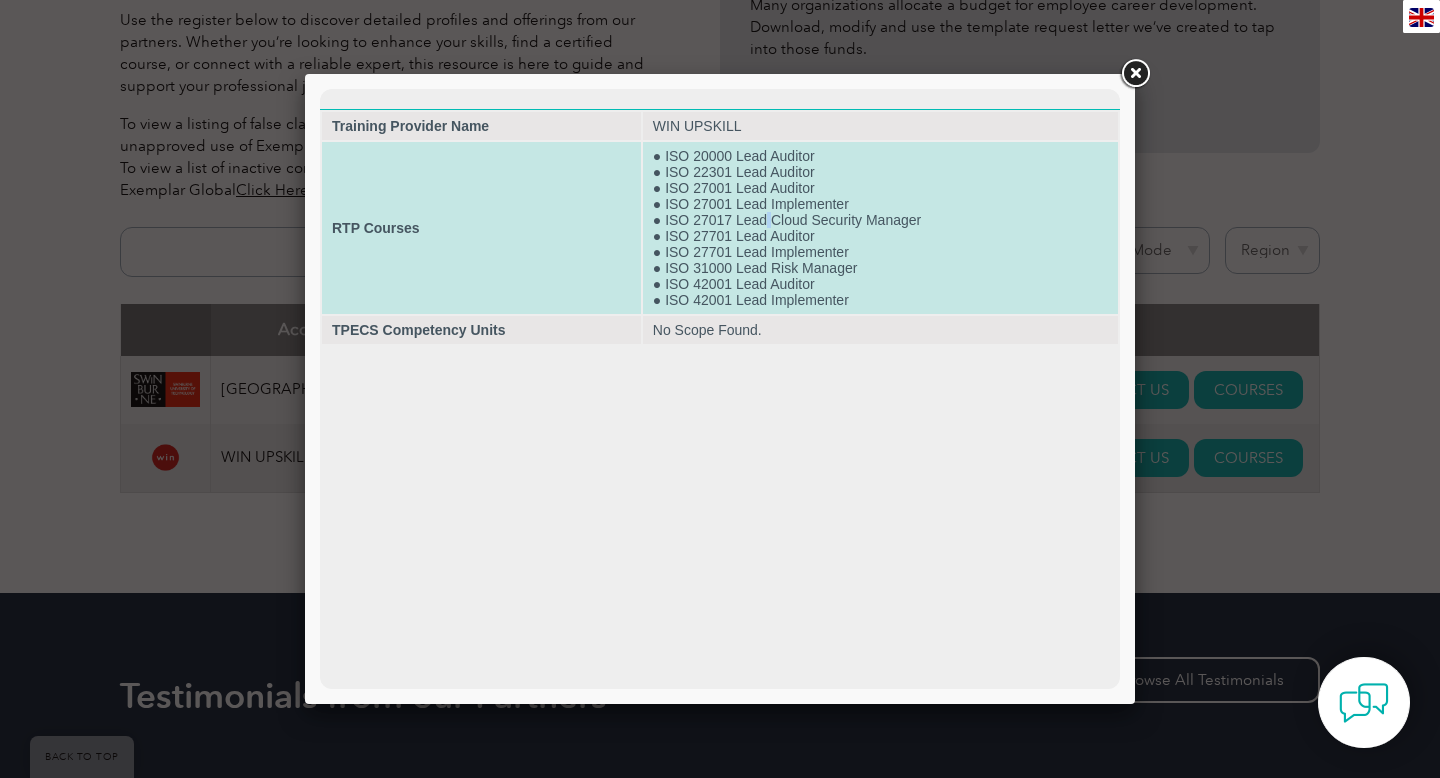click on "● ISO 20000 Lead Auditor ● ISO 22301 Lead Auditor ● ISO 27001 Lead Auditor ● ISO 27001 Lead Implementer ● ISO 27017 Lead Cloud Security Manager ● ISO 27701 Lead Auditor ● ISO 27701 Lead Implementer ● ISO 31000 Lead Risk Manager ● ISO 42001 Lead Auditor ● ISO 42001 Lead Implementer" at bounding box center (880, 228) 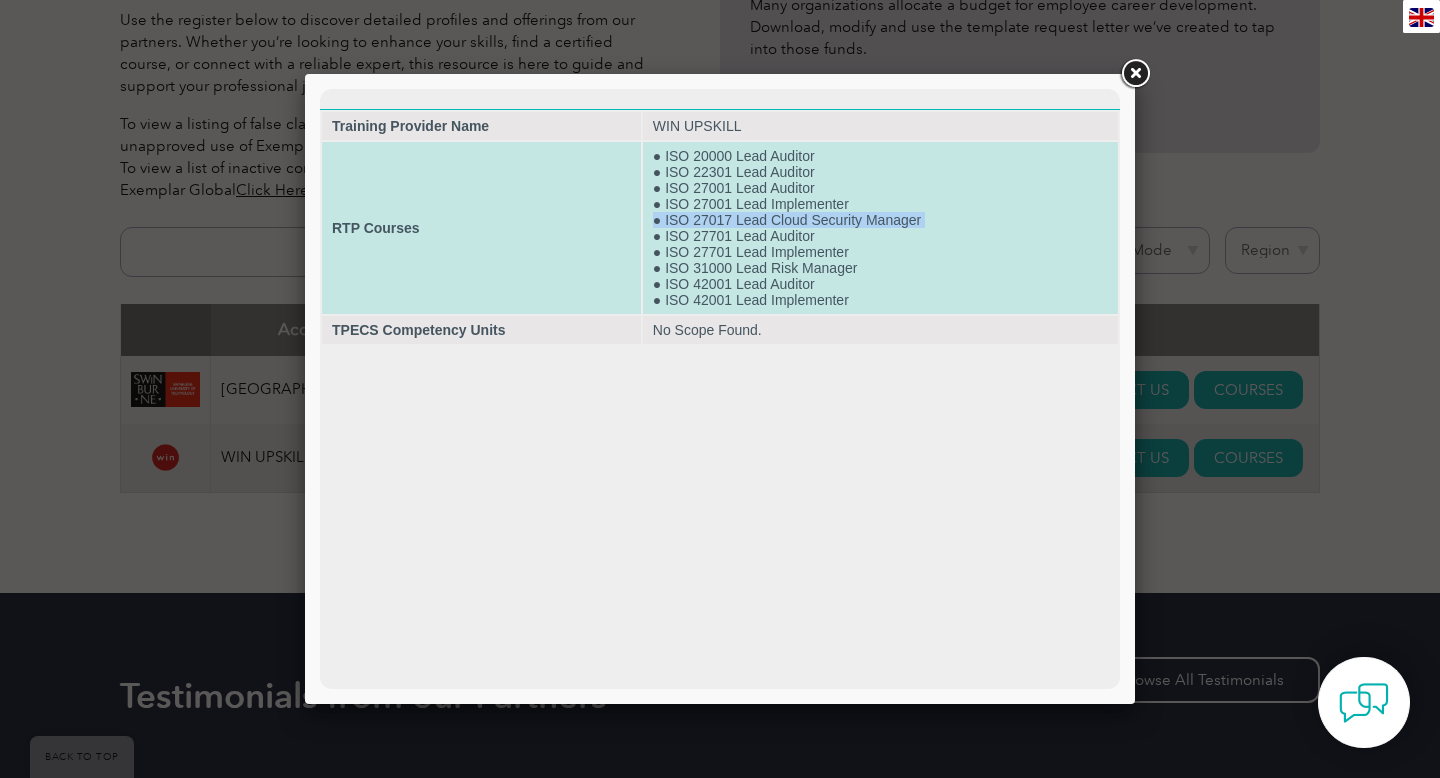 click on "● ISO 20000 Lead Auditor ● ISO 22301 Lead Auditor ● ISO 27001 Lead Auditor ● ISO 27001 Lead Implementer ● ISO 27017 Lead Cloud Security Manager ● ISO 27701 Lead Auditor ● ISO 27701 Lead Implementer ● ISO 31000 Lead Risk Manager ● ISO 42001 Lead Auditor ● ISO 42001 Lead Implementer" at bounding box center [880, 228] 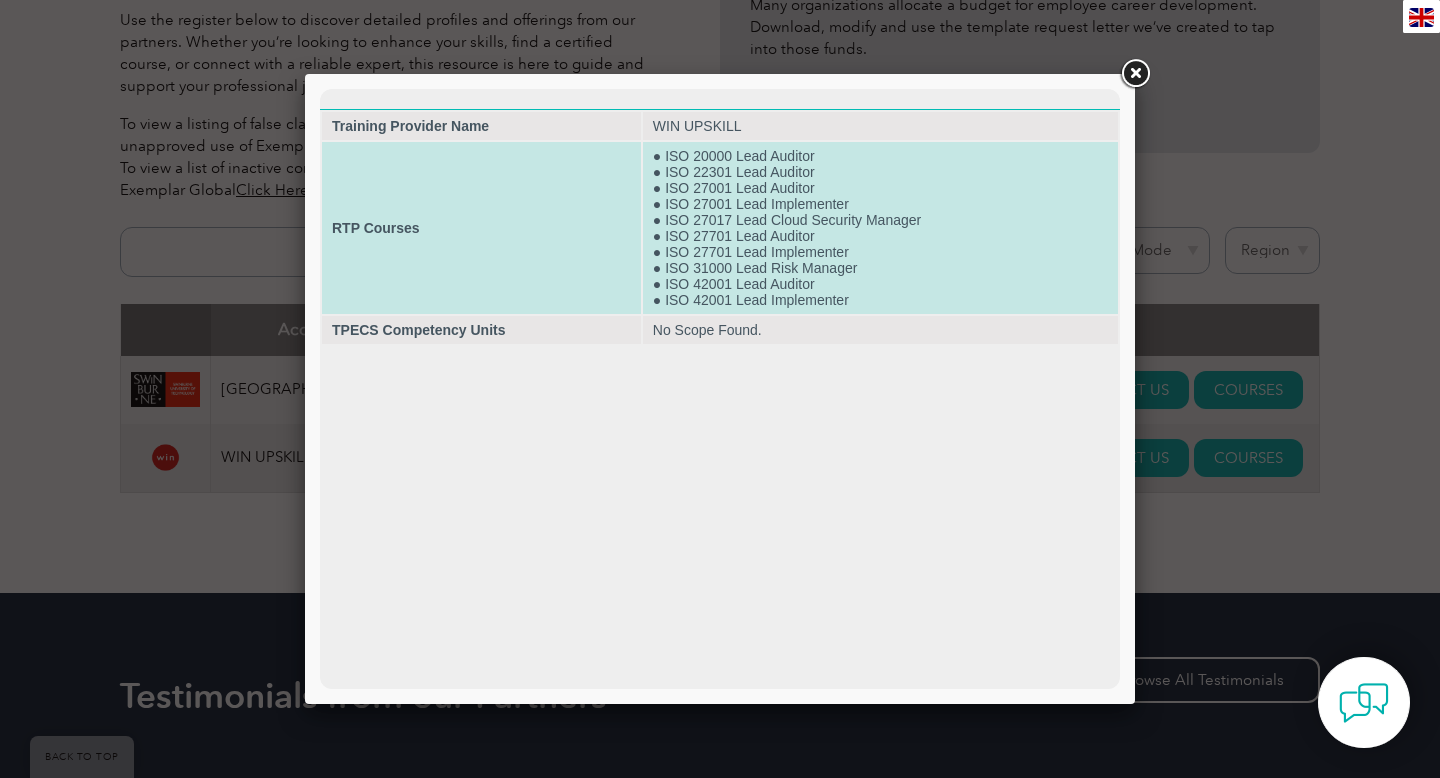 click on "● ISO 20000 Lead Auditor ● ISO 22301 Lead Auditor ● ISO 27001 Lead Auditor ● ISO 27001 Lead Implementer ● ISO 27017 Lead Cloud Security Manager ● ISO 27701 Lead Auditor ● ISO 27701 Lead Implementer ● ISO 31000 Lead Risk Manager ● ISO 42001 Lead Auditor ● ISO 42001 Lead Implementer" at bounding box center (880, 228) 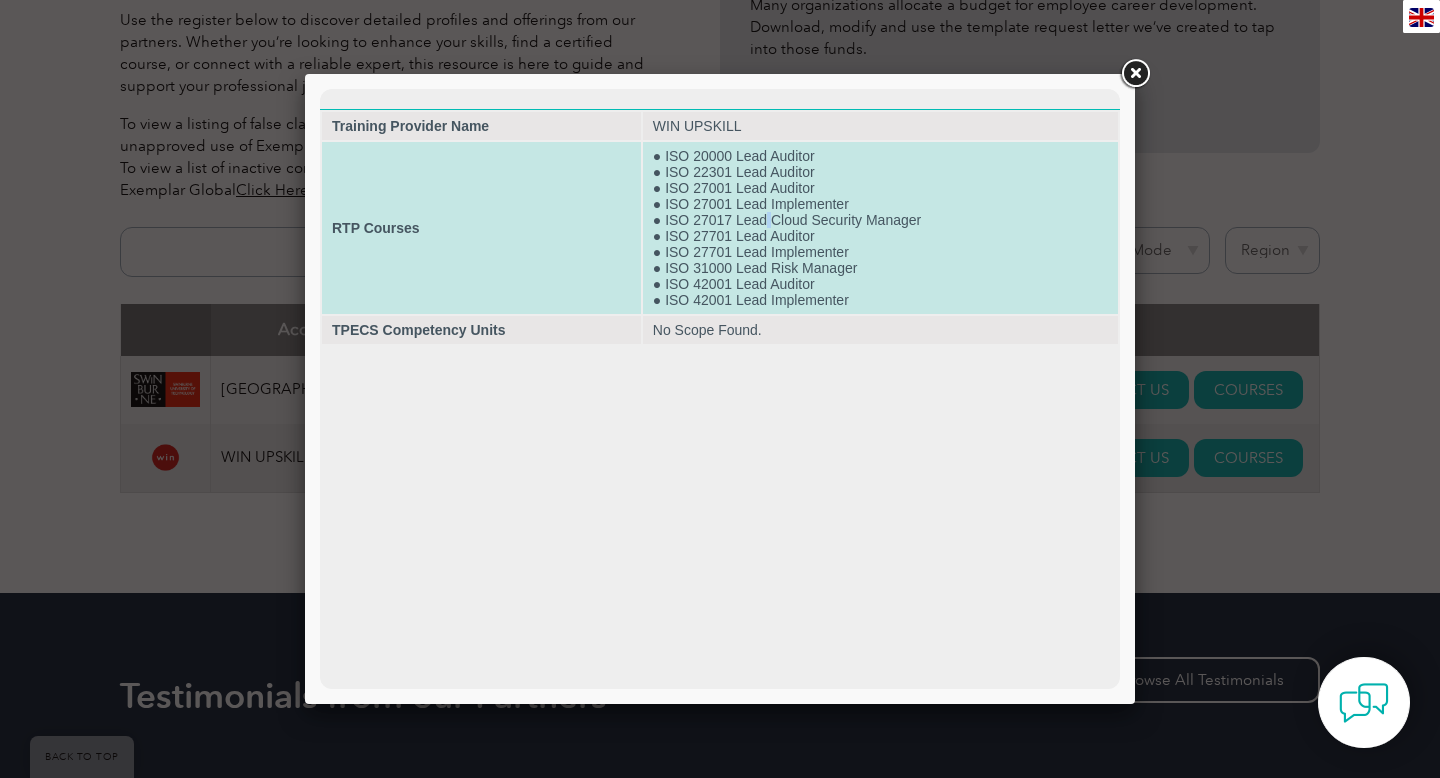 click on "● ISO 20000 Lead Auditor ● ISO 22301 Lead Auditor ● ISO 27001 Lead Auditor ● ISO 27001 Lead Implementer ● ISO 27017 Lead Cloud Security Manager ● ISO 27701 Lead Auditor ● ISO 27701 Lead Implementer ● ISO 31000 Lead Risk Manager ● ISO 42001 Lead Auditor ● ISO 42001 Lead Implementer" at bounding box center (880, 228) 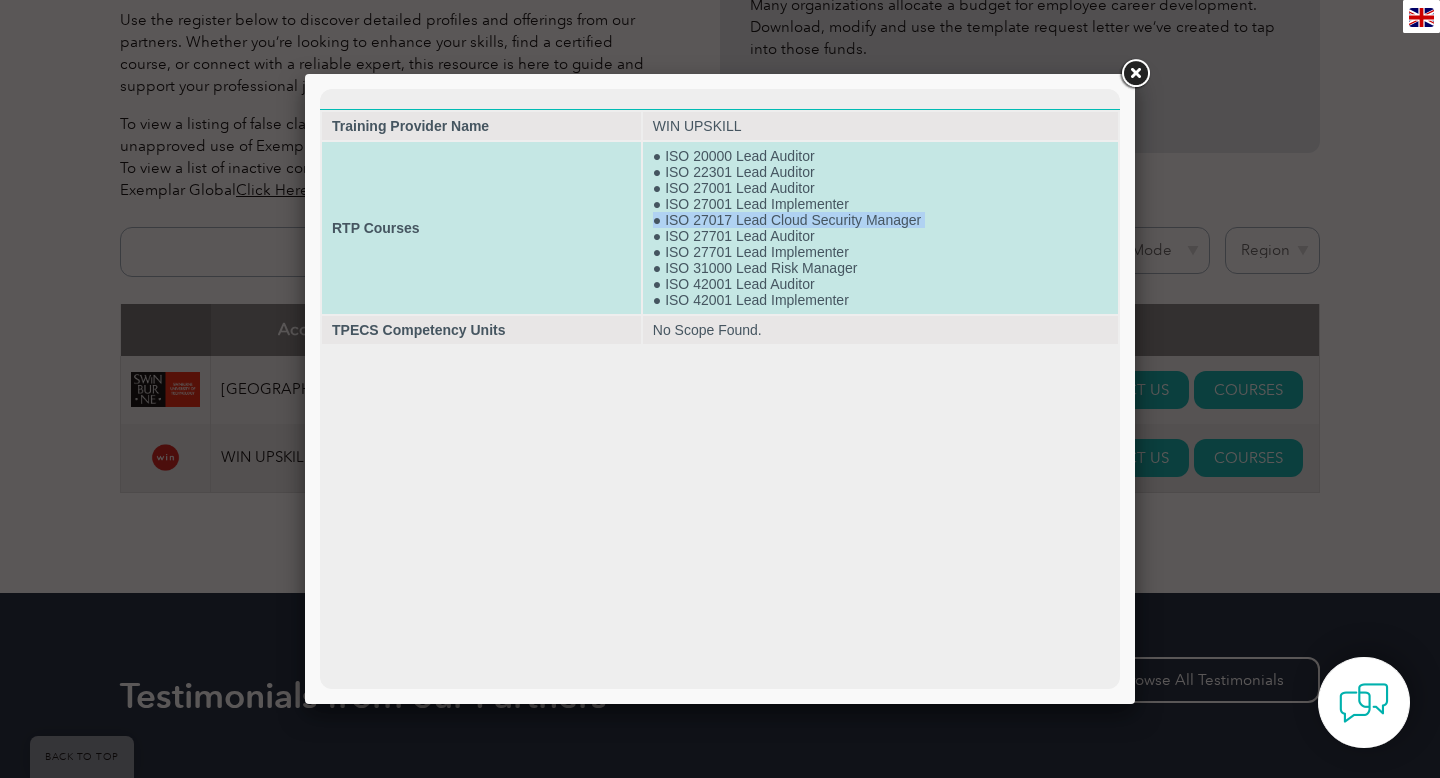 click on "● ISO 20000 Lead Auditor ● ISO 22301 Lead Auditor ● ISO 27001 Lead Auditor ● ISO 27001 Lead Implementer ● ISO 27017 Lead Cloud Security Manager ● ISO 27701 Lead Auditor ● ISO 27701 Lead Implementer ● ISO 31000 Lead Risk Manager ● ISO 42001 Lead Auditor ● ISO 42001 Lead Implementer" at bounding box center [880, 228] 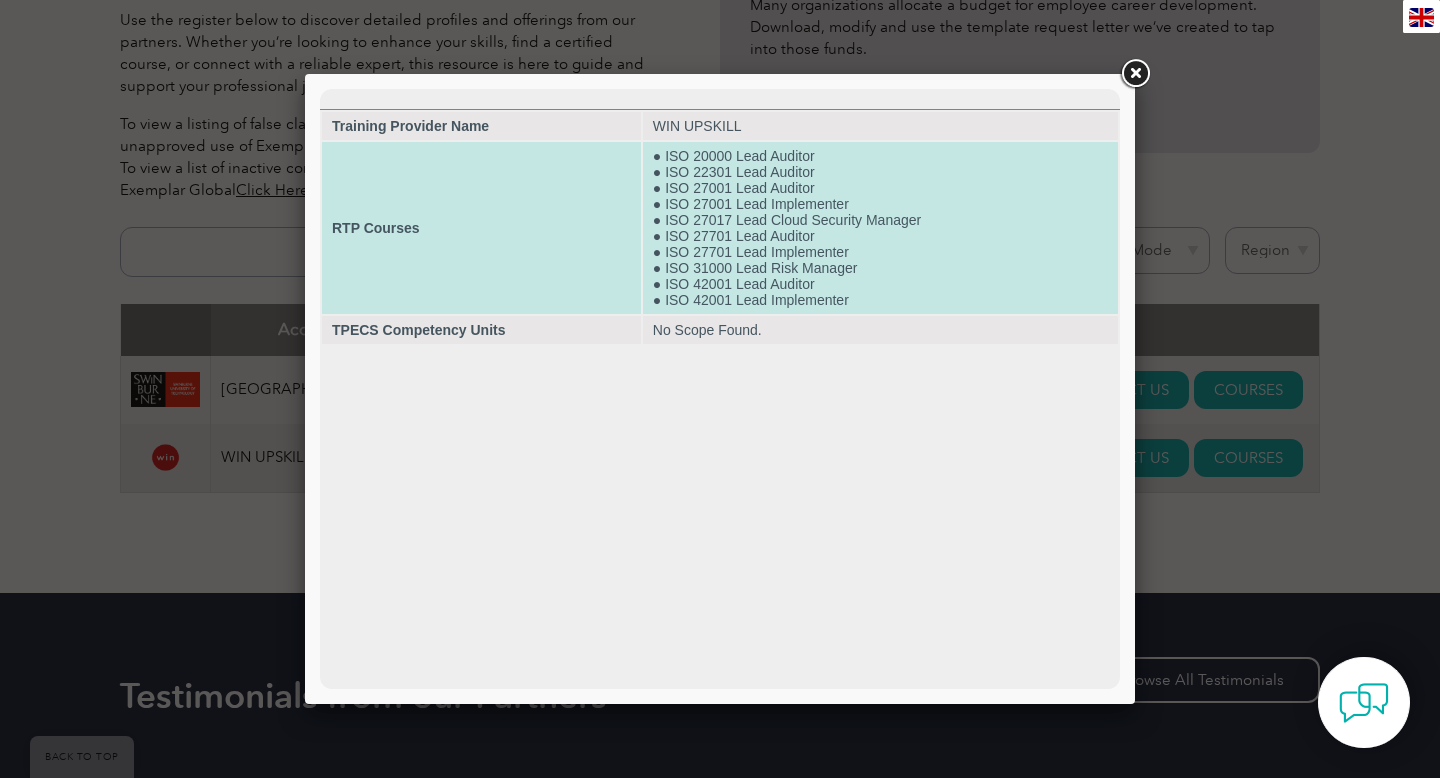 click on "● ISO 20000 Lead Auditor ● ISO 22301 Lead Auditor ● ISO 27001 Lead Auditor ● ISO 27001 Lead Implementer ● ISO 27017 Lead Cloud Security Manager ● ISO 27701 Lead Auditor ● ISO 27701 Lead Implementer ● ISO 31000 Lead Risk Manager ● ISO 42001 Lead Auditor ● ISO 42001 Lead Implementer" at bounding box center [880, 228] 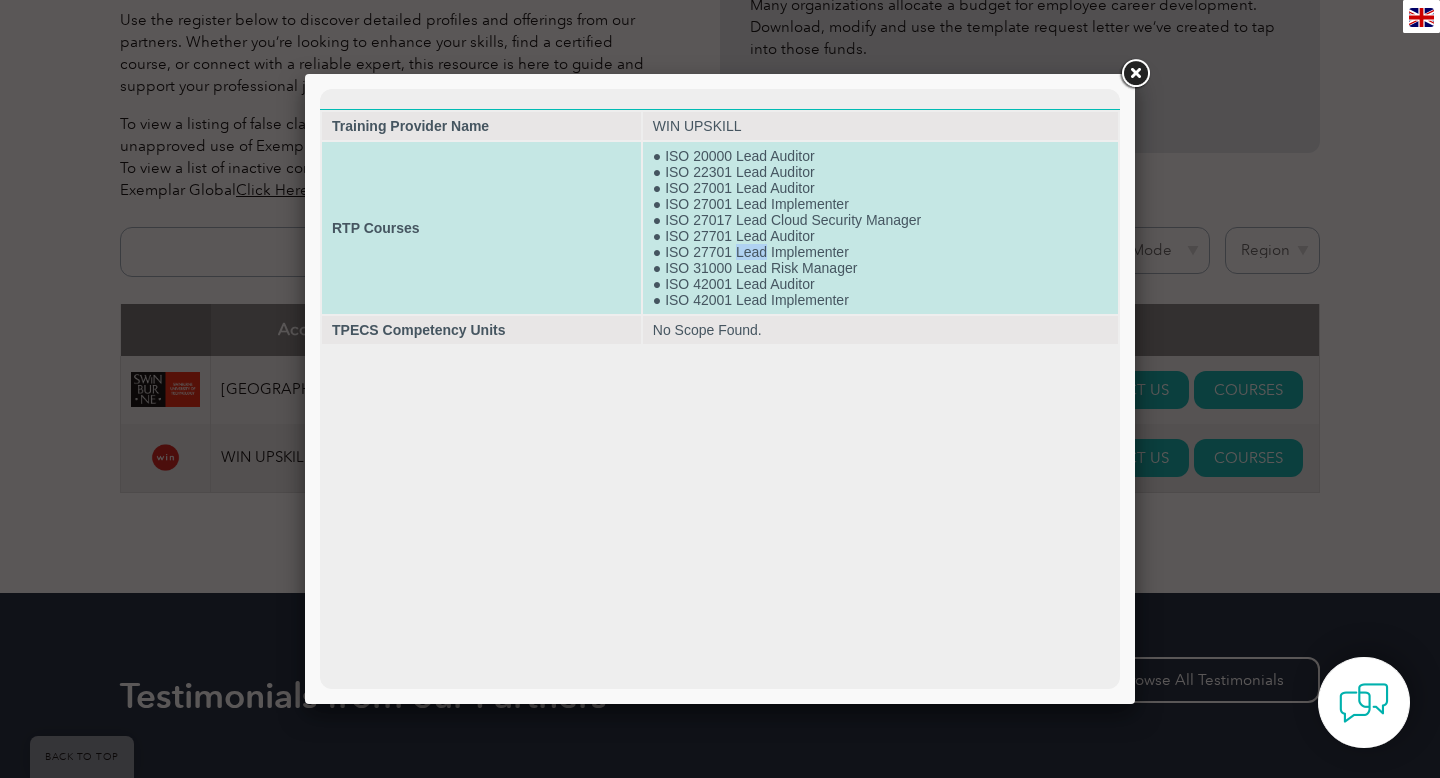 click on "● ISO 20000 Lead Auditor ● ISO 22301 Lead Auditor ● ISO 27001 Lead Auditor ● ISO 27001 Lead Implementer ● ISO 27017 Lead Cloud Security Manager ● ISO 27701 Lead Auditor ● ISO 27701 Lead Implementer ● ISO 31000 Lead Risk Manager ● ISO 42001 Lead Auditor ● ISO 42001 Lead Implementer" at bounding box center (880, 228) 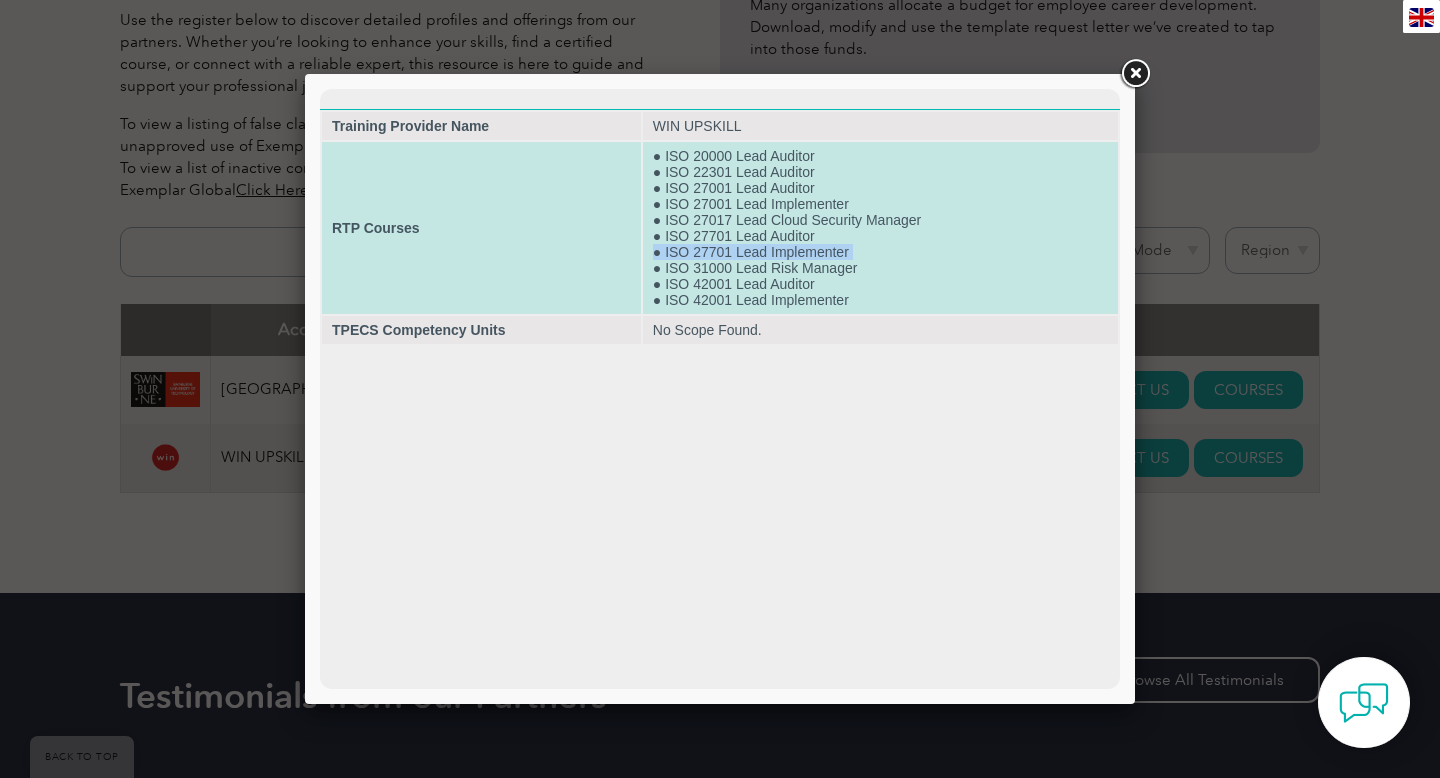 click on "● ISO 20000 Lead Auditor ● ISO 22301 Lead Auditor ● ISO 27001 Lead Auditor ● ISO 27001 Lead Implementer ● ISO 27017 Lead Cloud Security Manager ● ISO 27701 Lead Auditor ● ISO 27701 Lead Implementer ● ISO 31000 Lead Risk Manager ● ISO 42001 Lead Auditor ● ISO 42001 Lead Implementer" at bounding box center (880, 228) 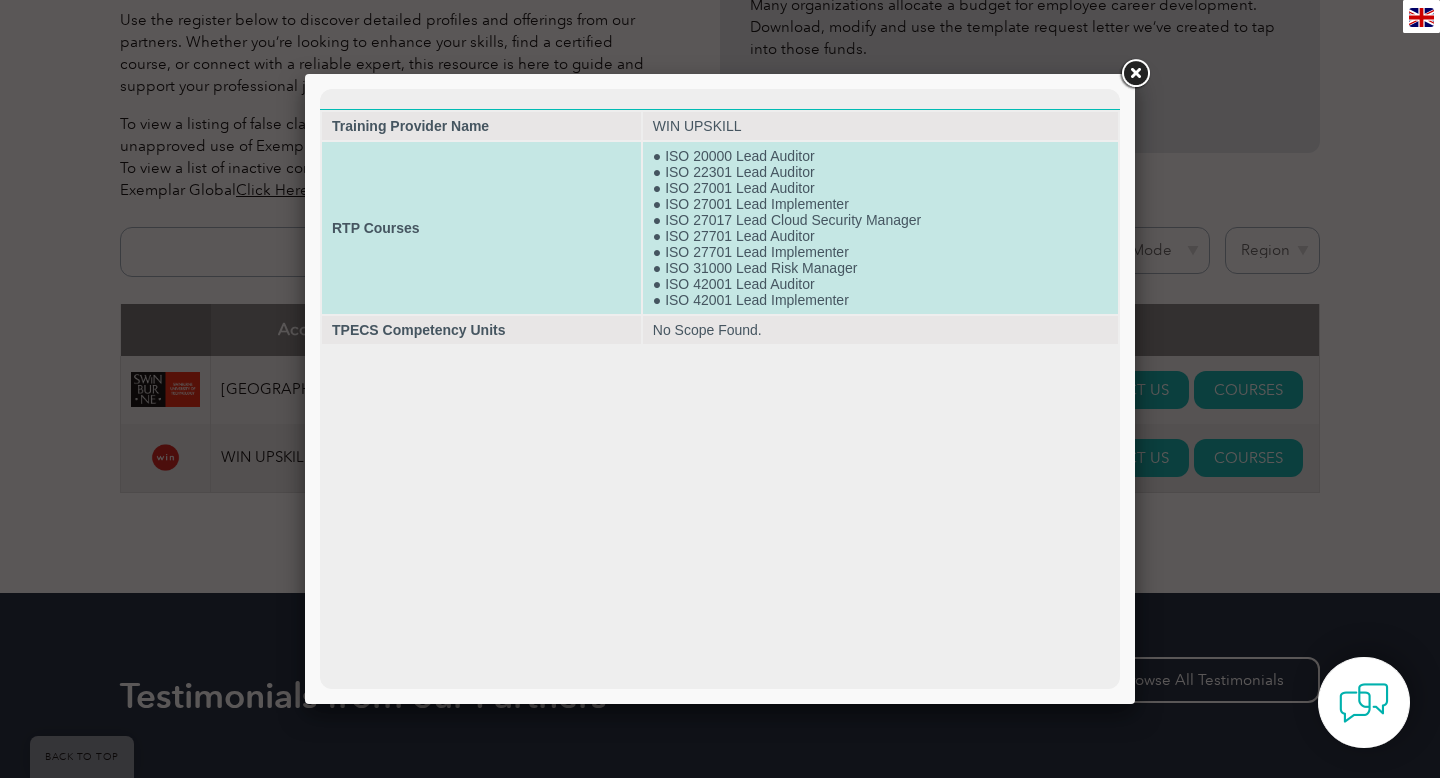 click on "● ISO 20000 Lead Auditor ● ISO 22301 Lead Auditor ● ISO 27001 Lead Auditor ● ISO 27001 Lead Implementer ● ISO 27017 Lead Cloud Security Manager ● ISO 27701 Lead Auditor ● ISO 27701 Lead Implementer ● ISO 31000 Lead Risk Manager ● ISO 42001 Lead Auditor ● ISO 42001 Lead Implementer" at bounding box center [880, 228] 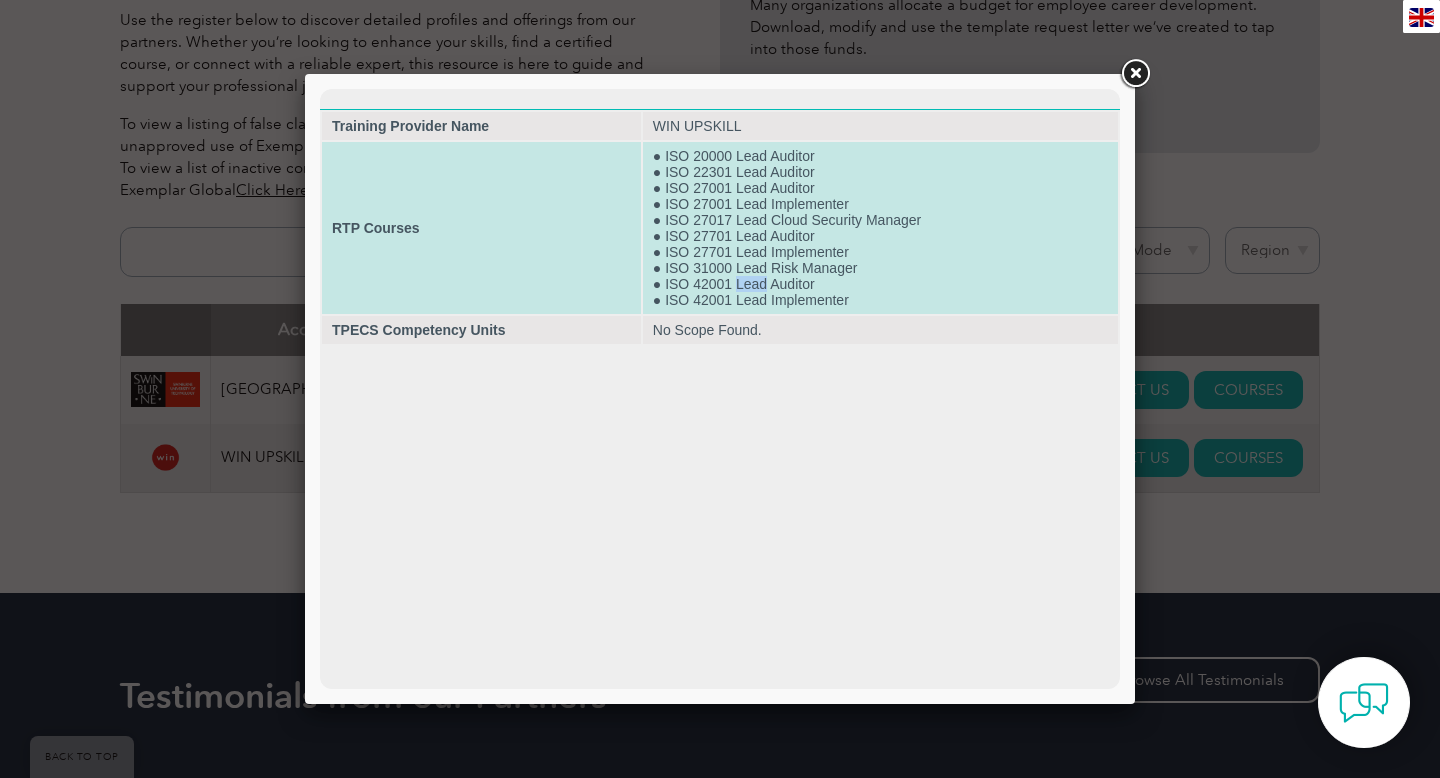 click on "● ISO 20000 Lead Auditor ● ISO 22301 Lead Auditor ● ISO 27001 Lead Auditor ● ISO 27001 Lead Implementer ● ISO 27017 Lead Cloud Security Manager ● ISO 27701 Lead Auditor ● ISO 27701 Lead Implementer ● ISO 31000 Lead Risk Manager ● ISO 42001 Lead Auditor ● ISO 42001 Lead Implementer" at bounding box center (880, 228) 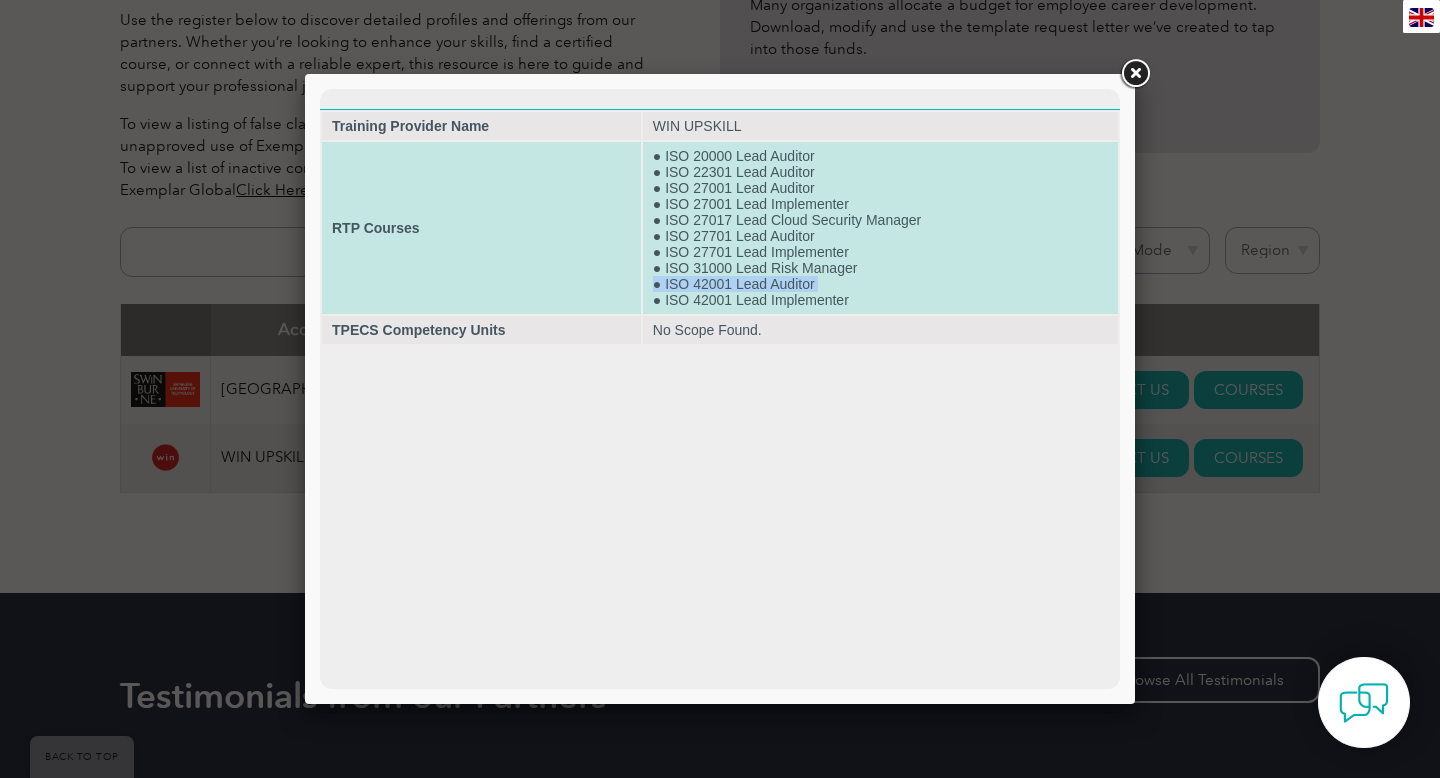 click on "● ISO 20000 Lead Auditor ● ISO 22301 Lead Auditor ● ISO 27001 Lead Auditor ● ISO 27001 Lead Implementer ● ISO 27017 Lead Cloud Security Manager ● ISO 27701 Lead Auditor ● ISO 27701 Lead Implementer ● ISO 31000 Lead Risk Manager ● ISO 42001 Lead Auditor ● ISO 42001 Lead Implementer" at bounding box center [880, 228] 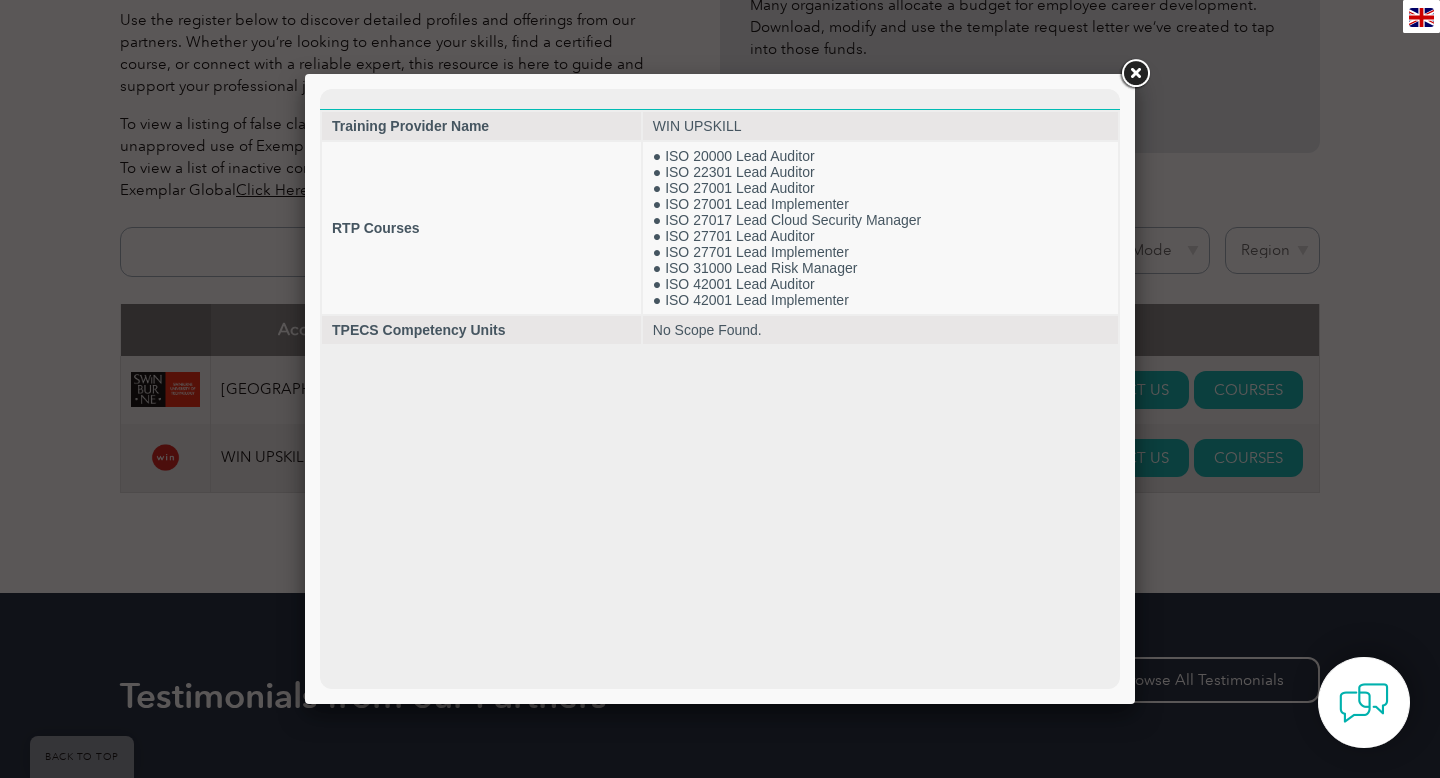 click at bounding box center [1135, 74] 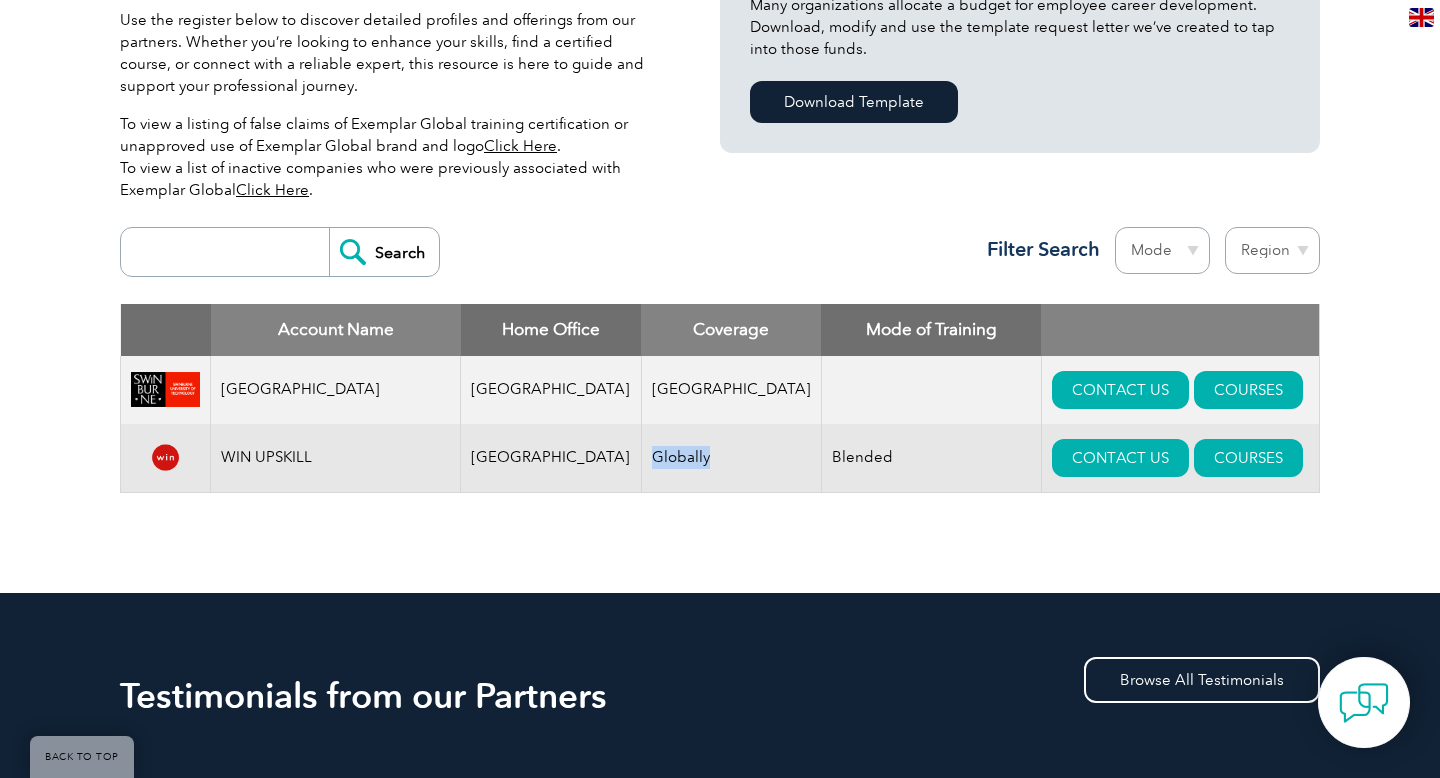 click on "WIN UPSKILL" at bounding box center [336, 458] 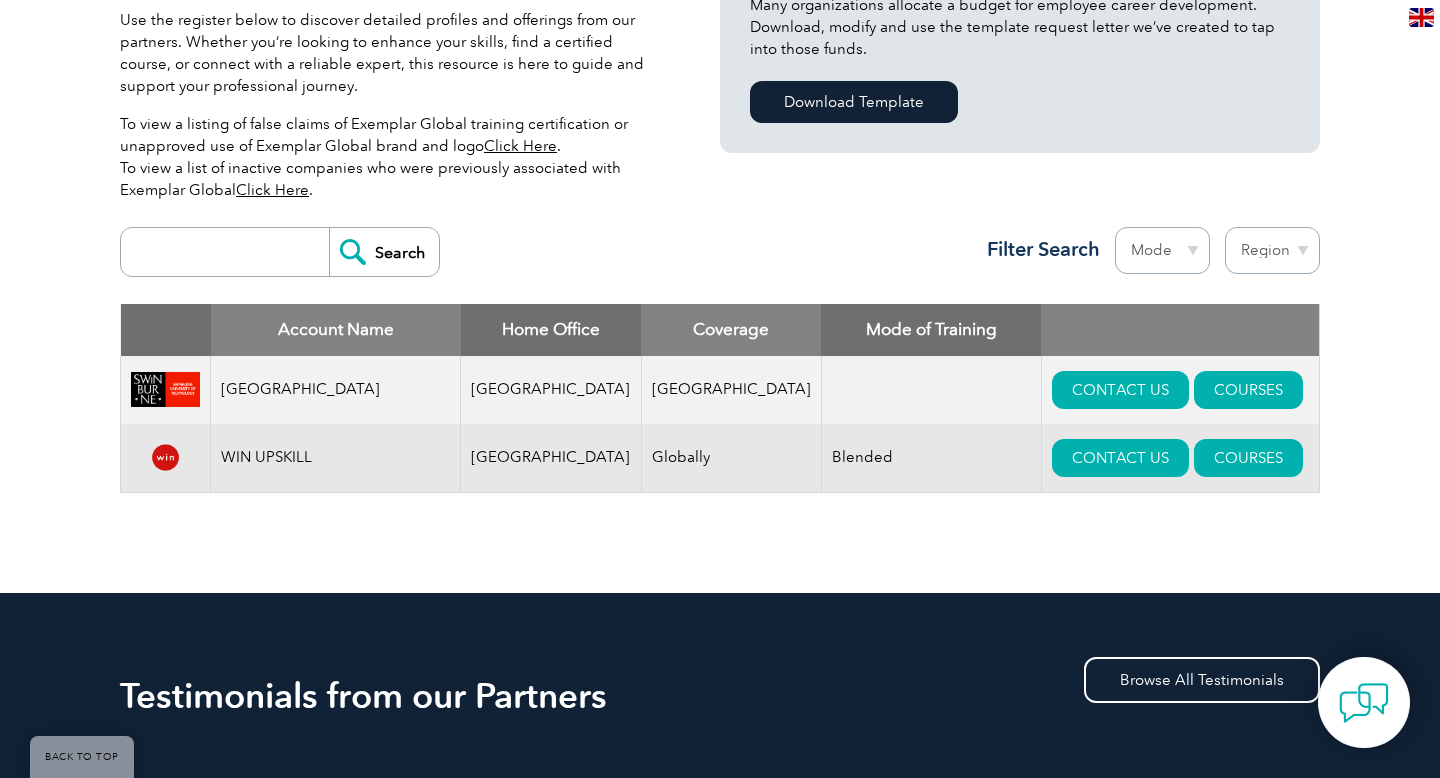 click on "WIN UPSKILL" at bounding box center [336, 458] 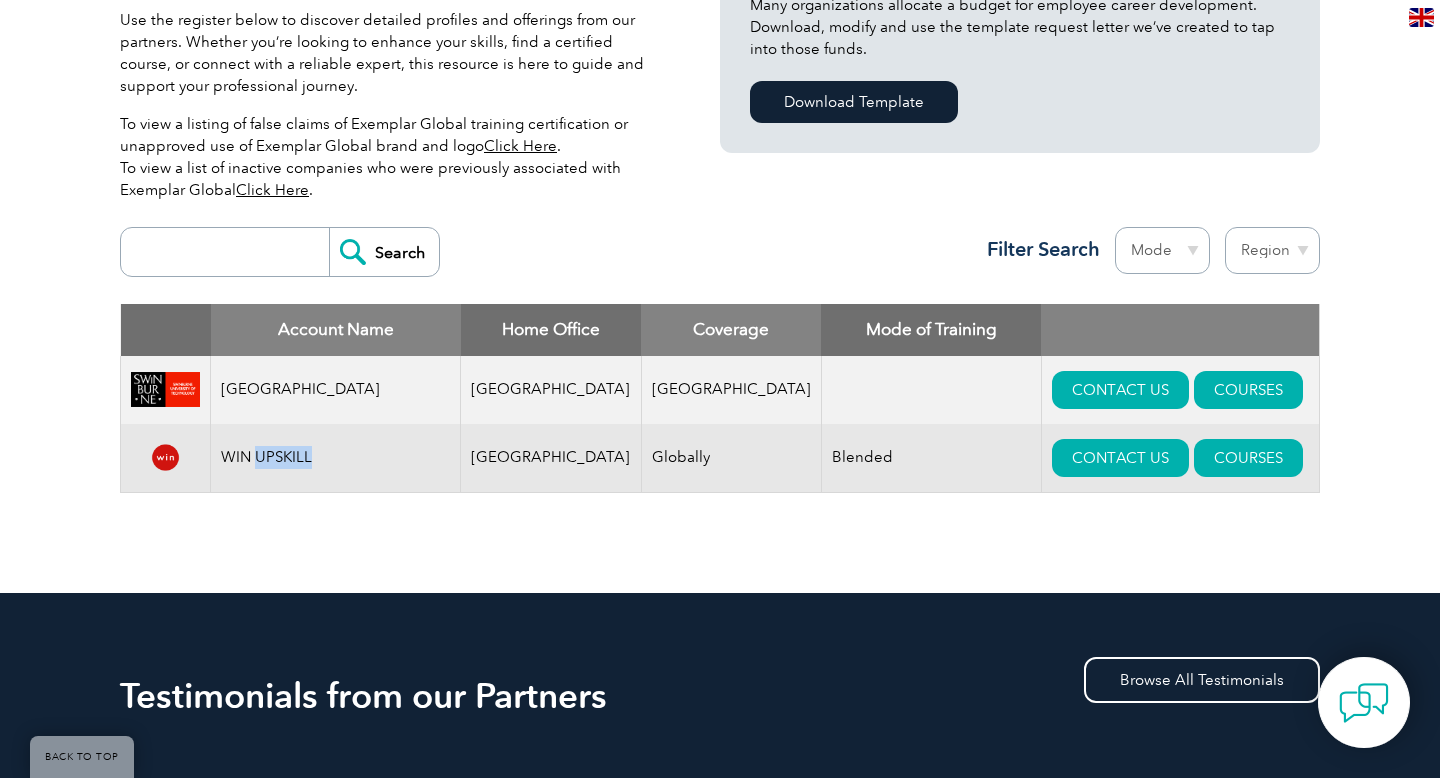 click on "WIN UPSKILL" at bounding box center [336, 458] 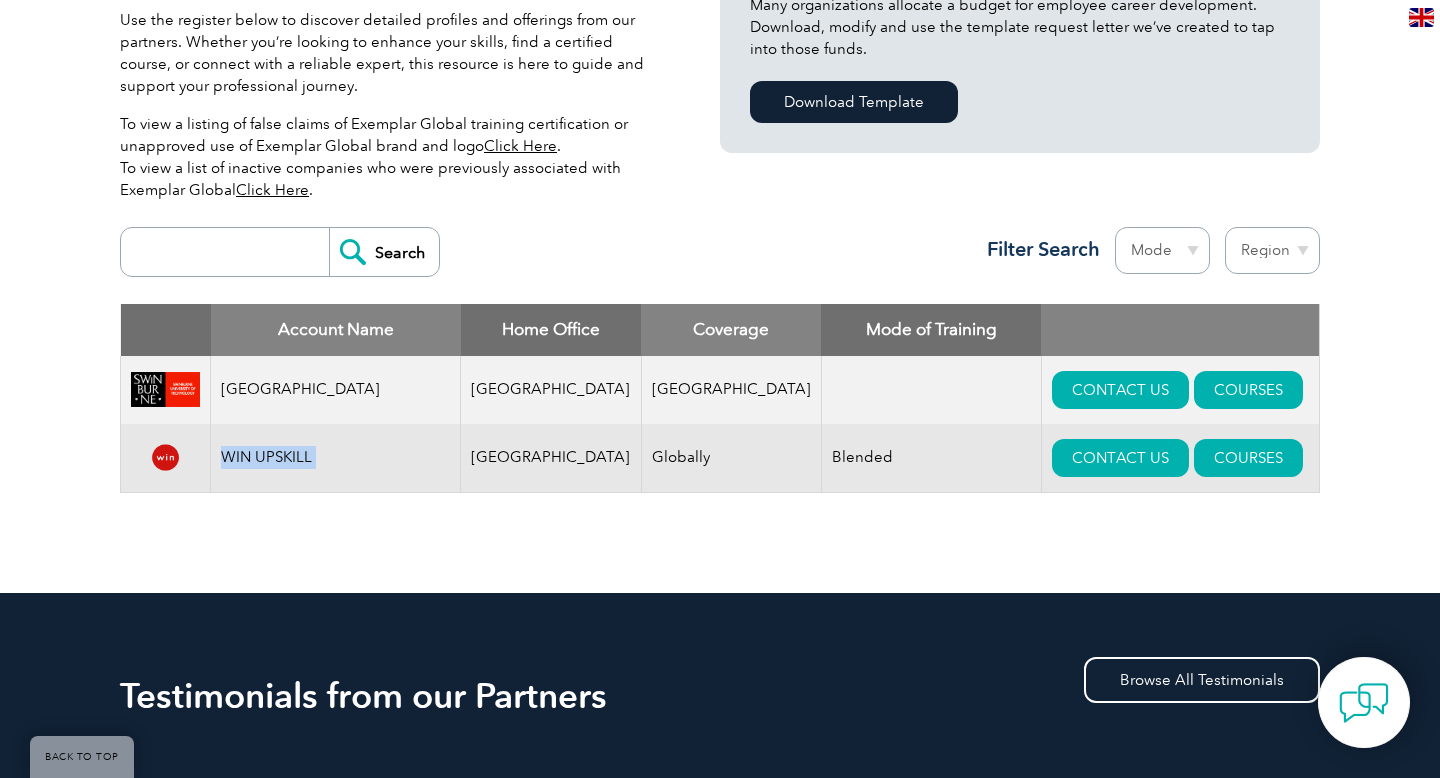 copy on "WIN UPSKILL" 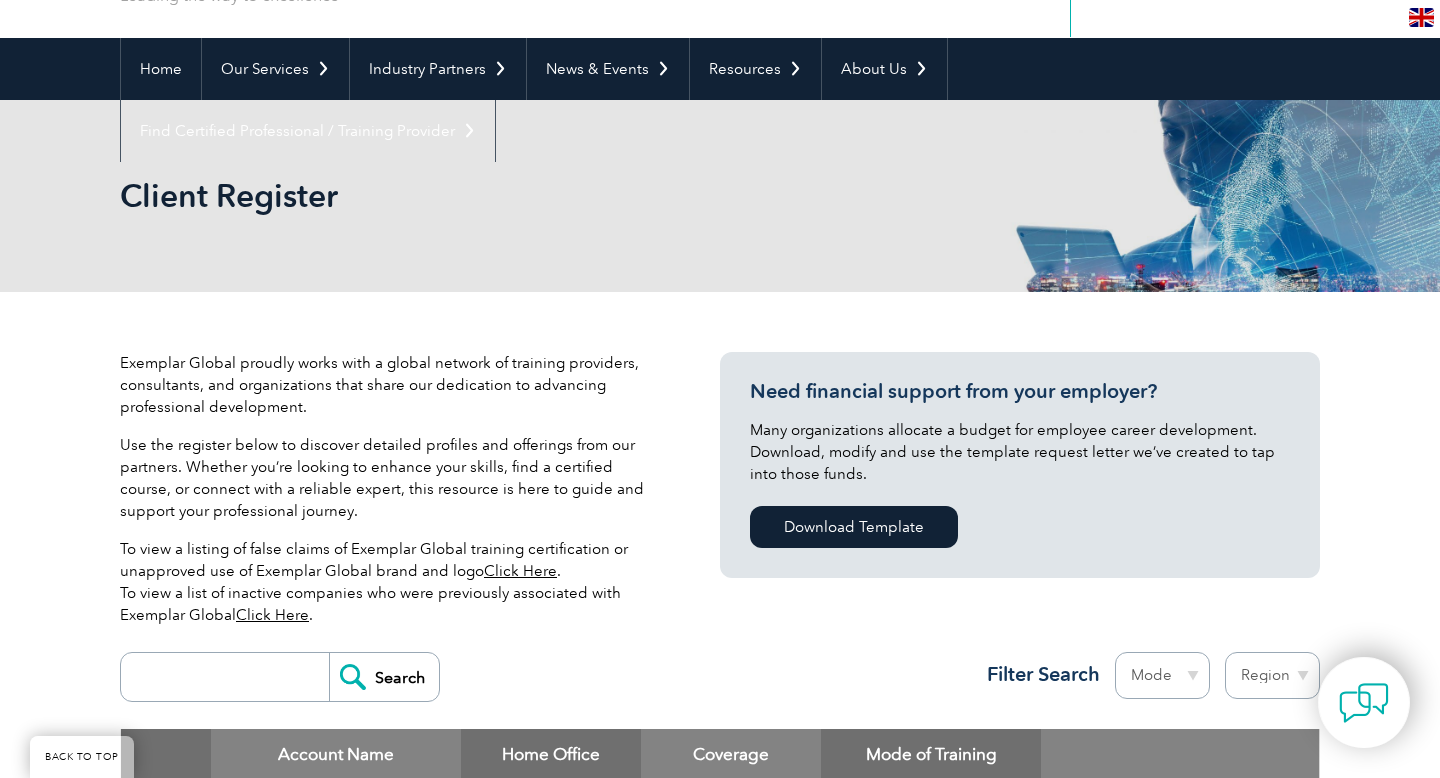 scroll, scrollTop: 0, scrollLeft: 0, axis: both 